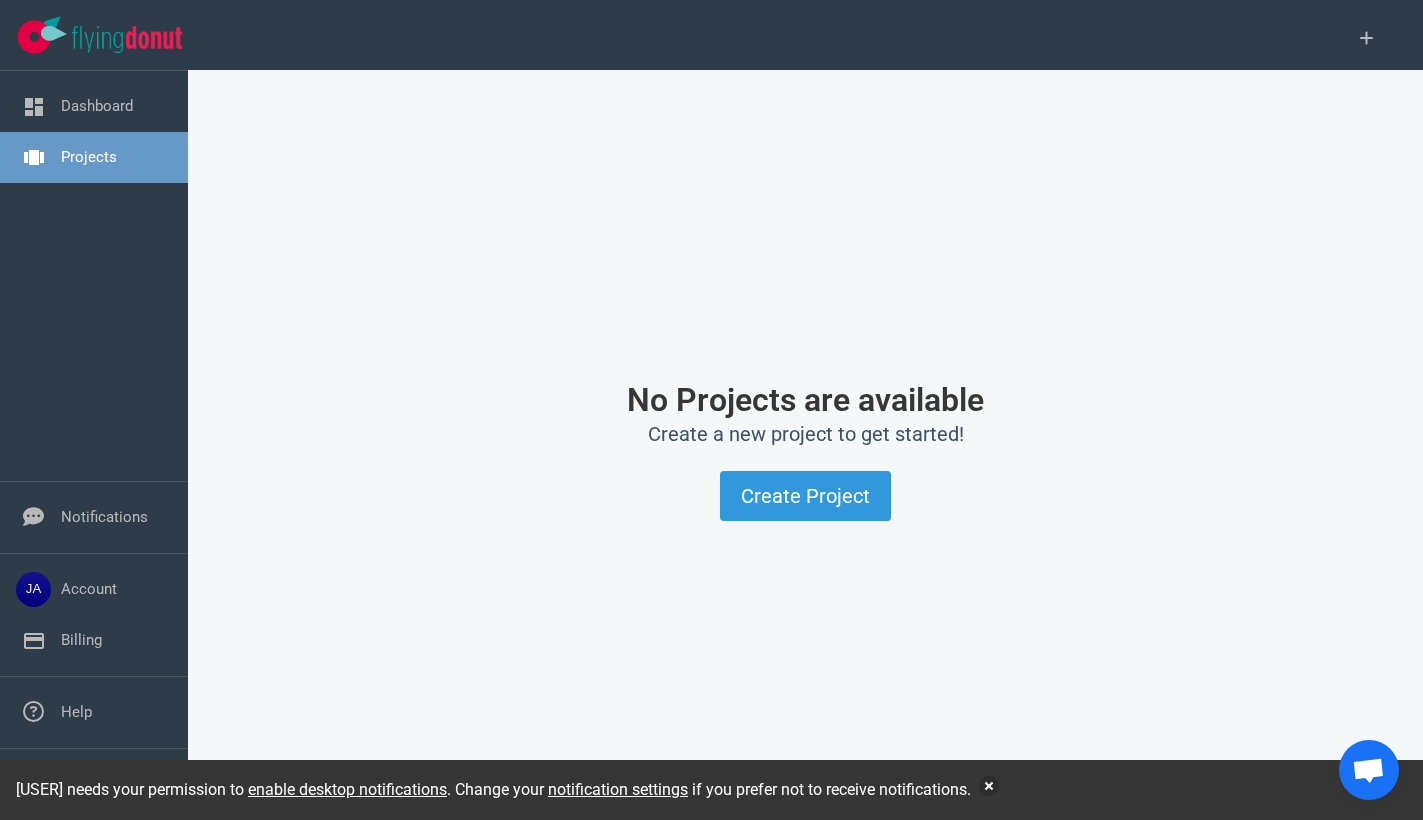 scroll, scrollTop: 0, scrollLeft: 0, axis: both 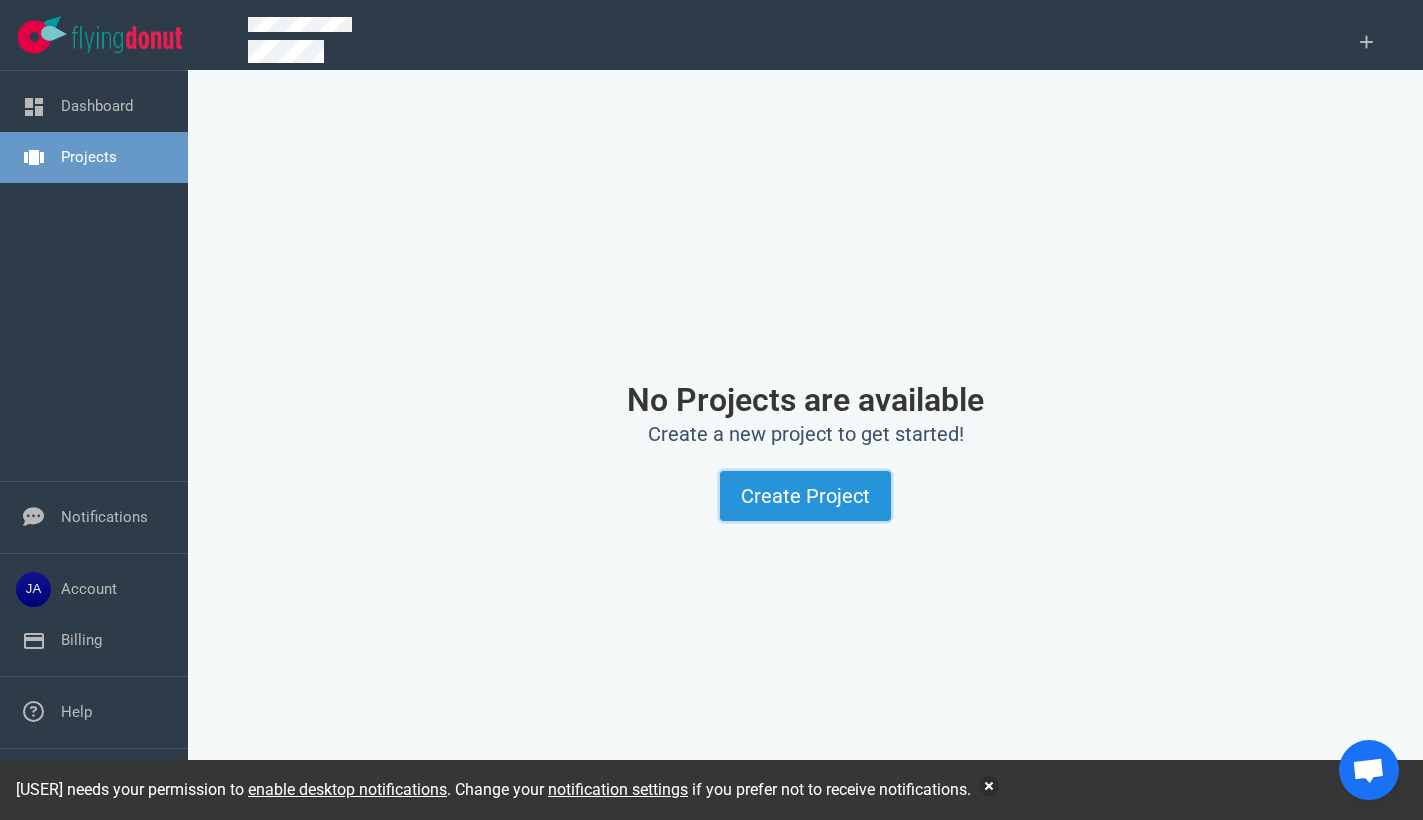 click on "Create Project" at bounding box center (805, 496) 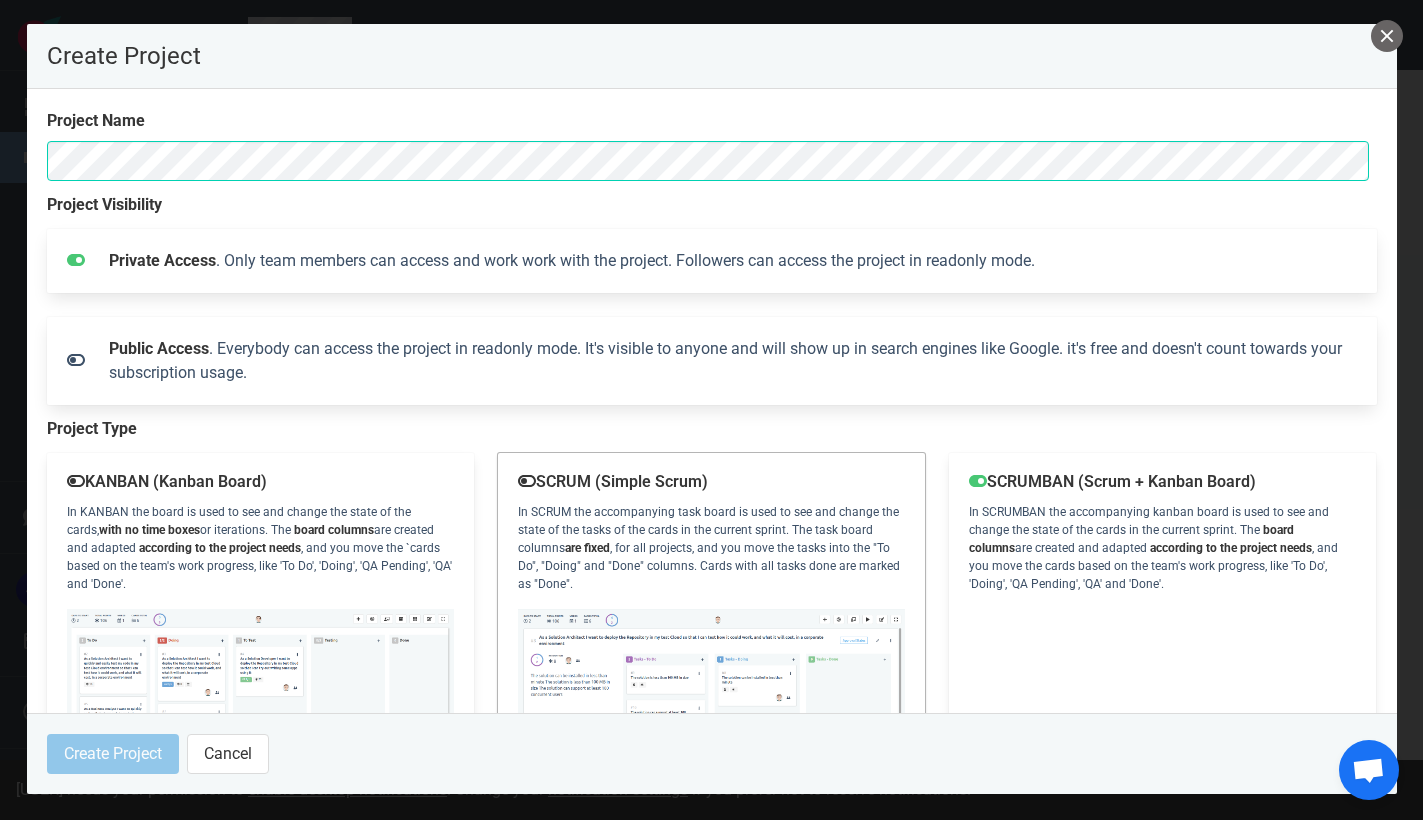 click on "SCRUM (Simple Scrum) In SCRUM the accompanying task board is used to see and change the state of the tasks of the cards in the current sprint. The task board columns  are fixed , for all projects, and you move the tasks into the "To Do", "Doing" and "Done" columns. Cards with all tasks done are marked as "Done"." at bounding box center (260, 663) 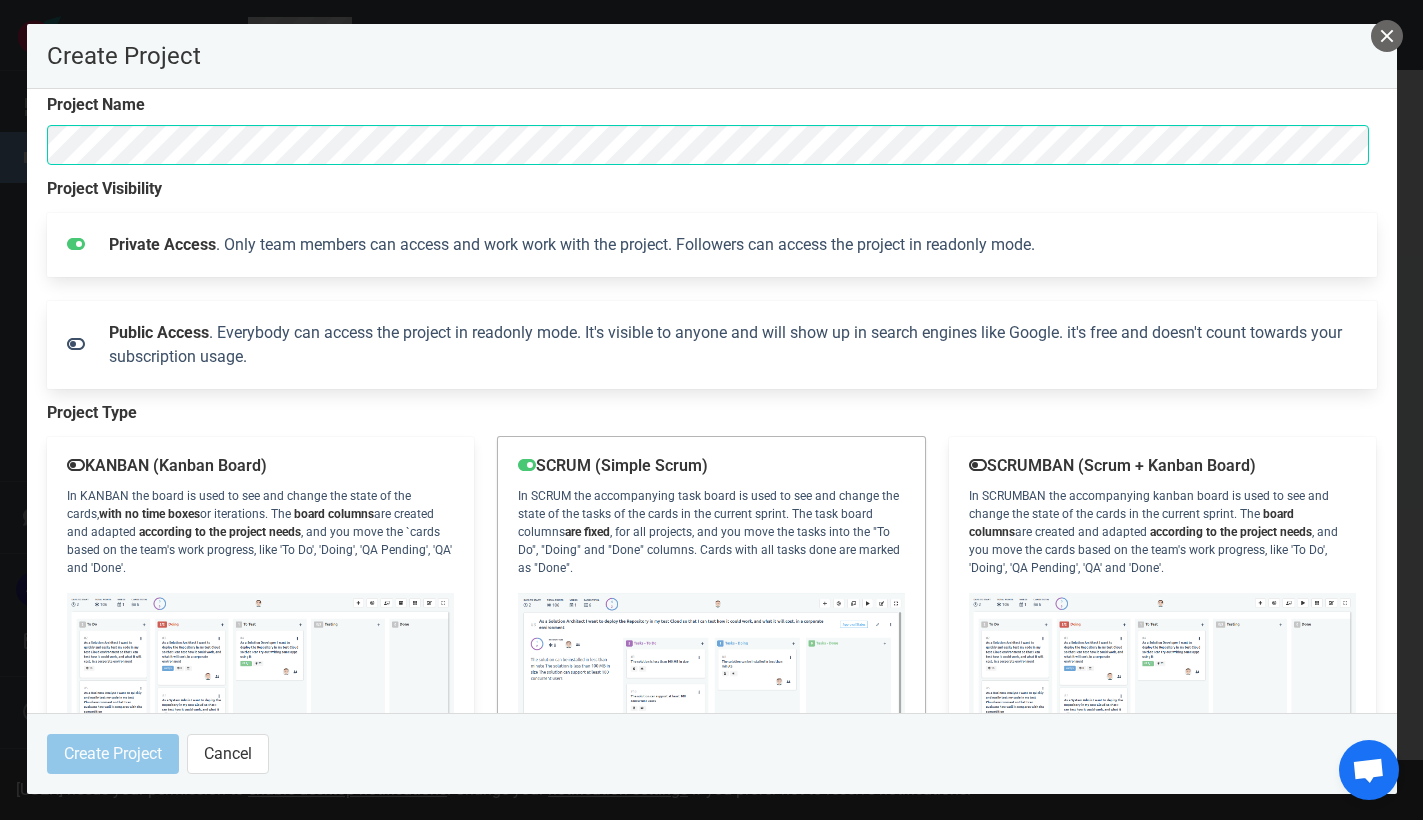 scroll, scrollTop: 0, scrollLeft: 0, axis: both 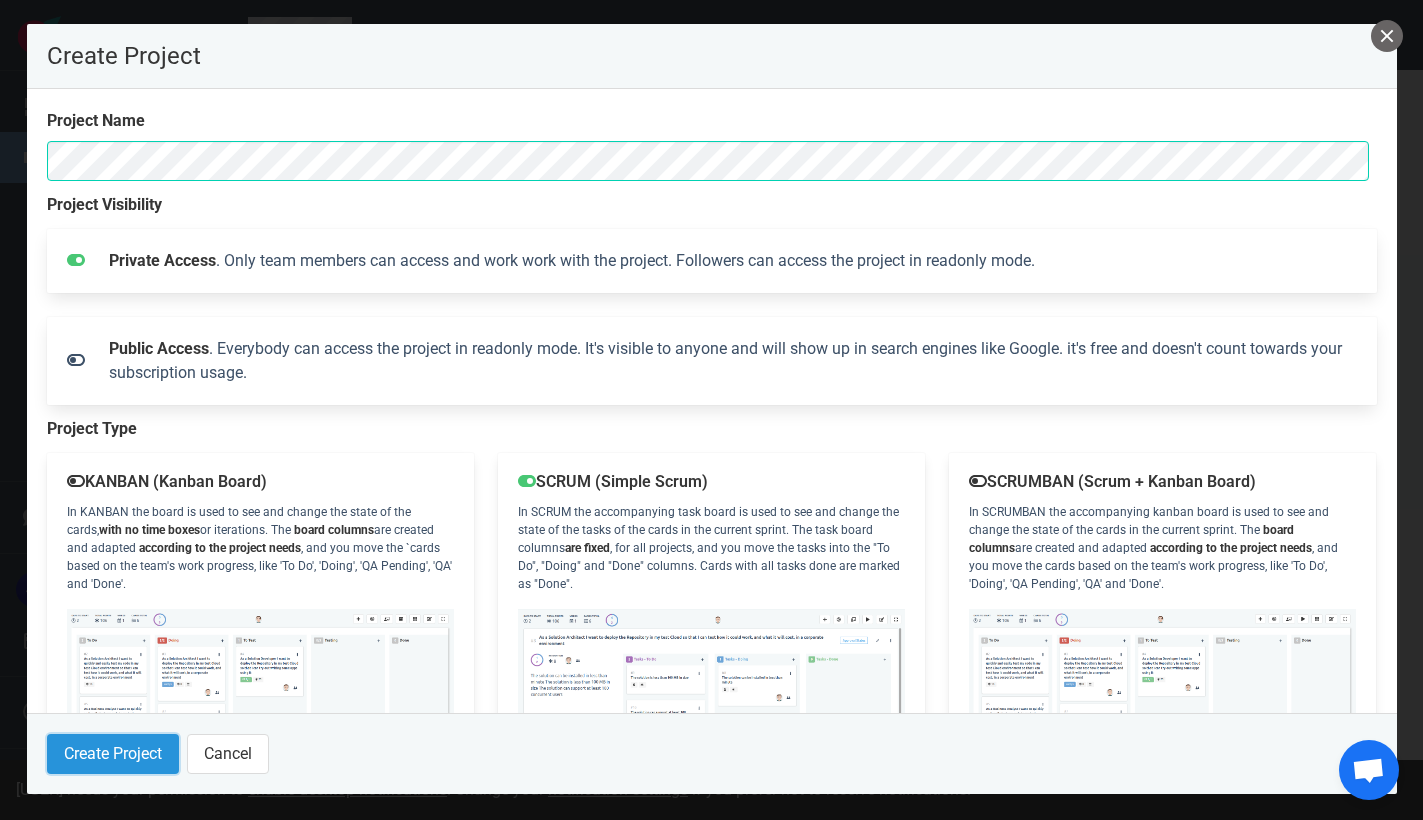 click on "Create Project" at bounding box center (113, 754) 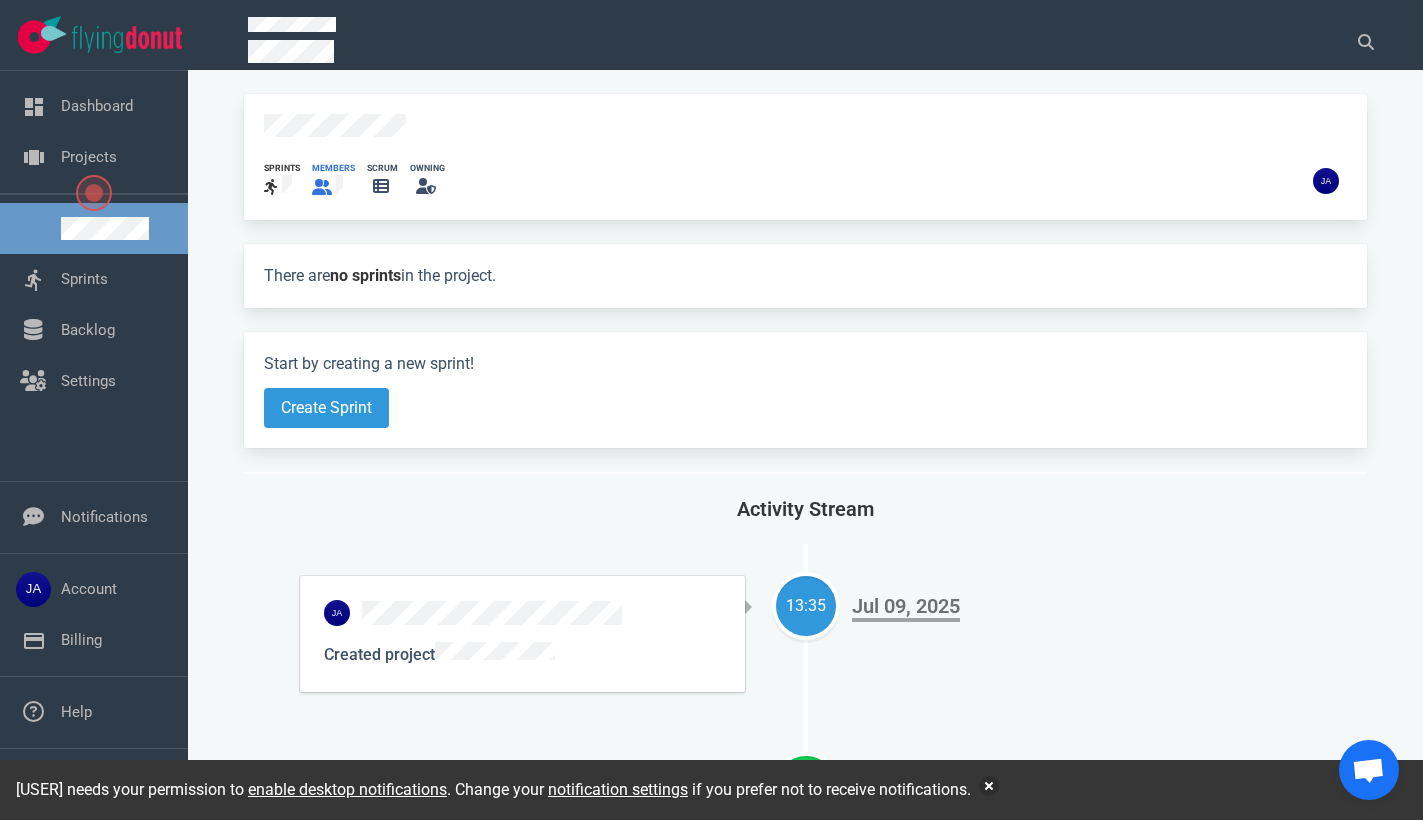 click at bounding box center [322, 187] 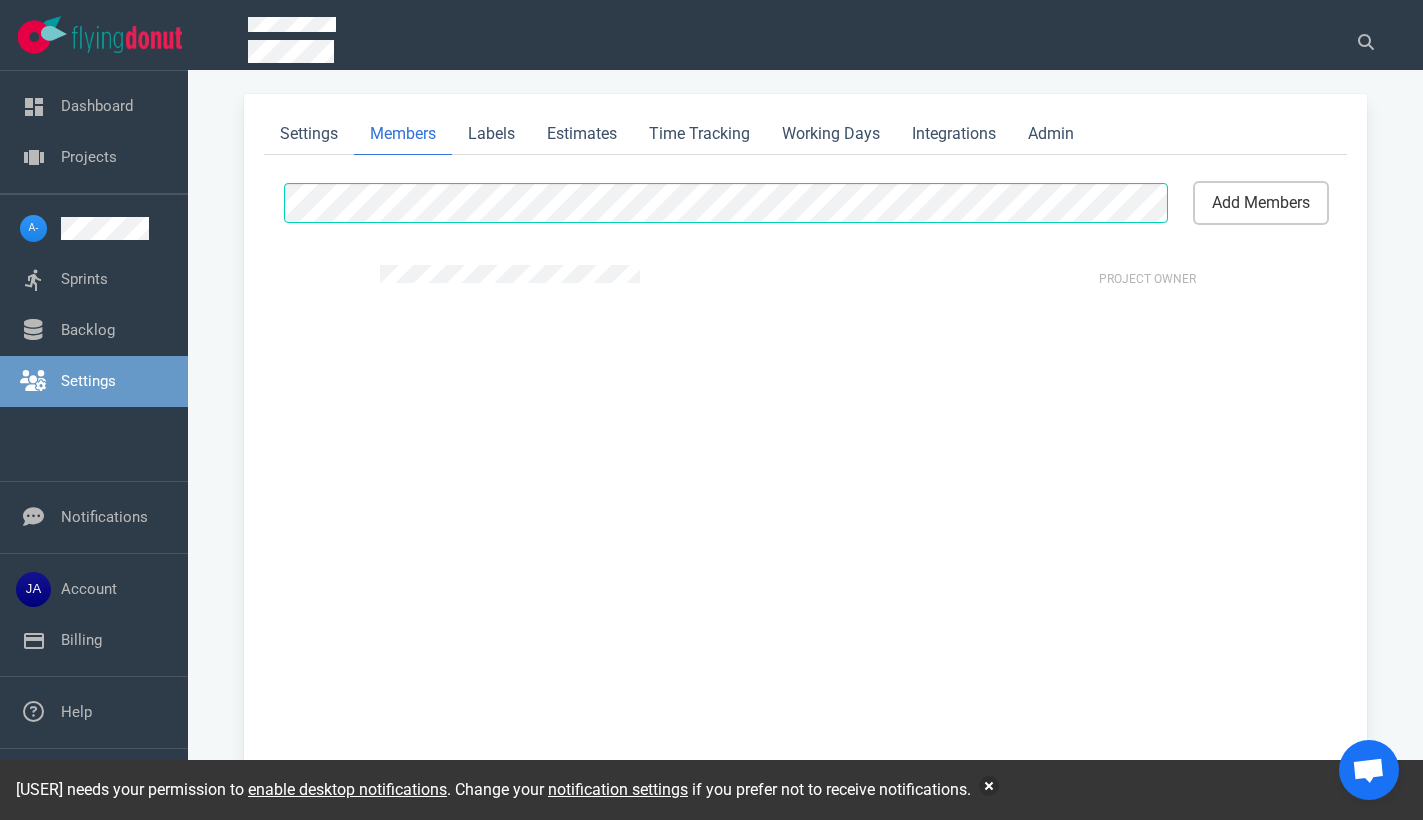 click on "add members" at bounding box center (1261, 203) 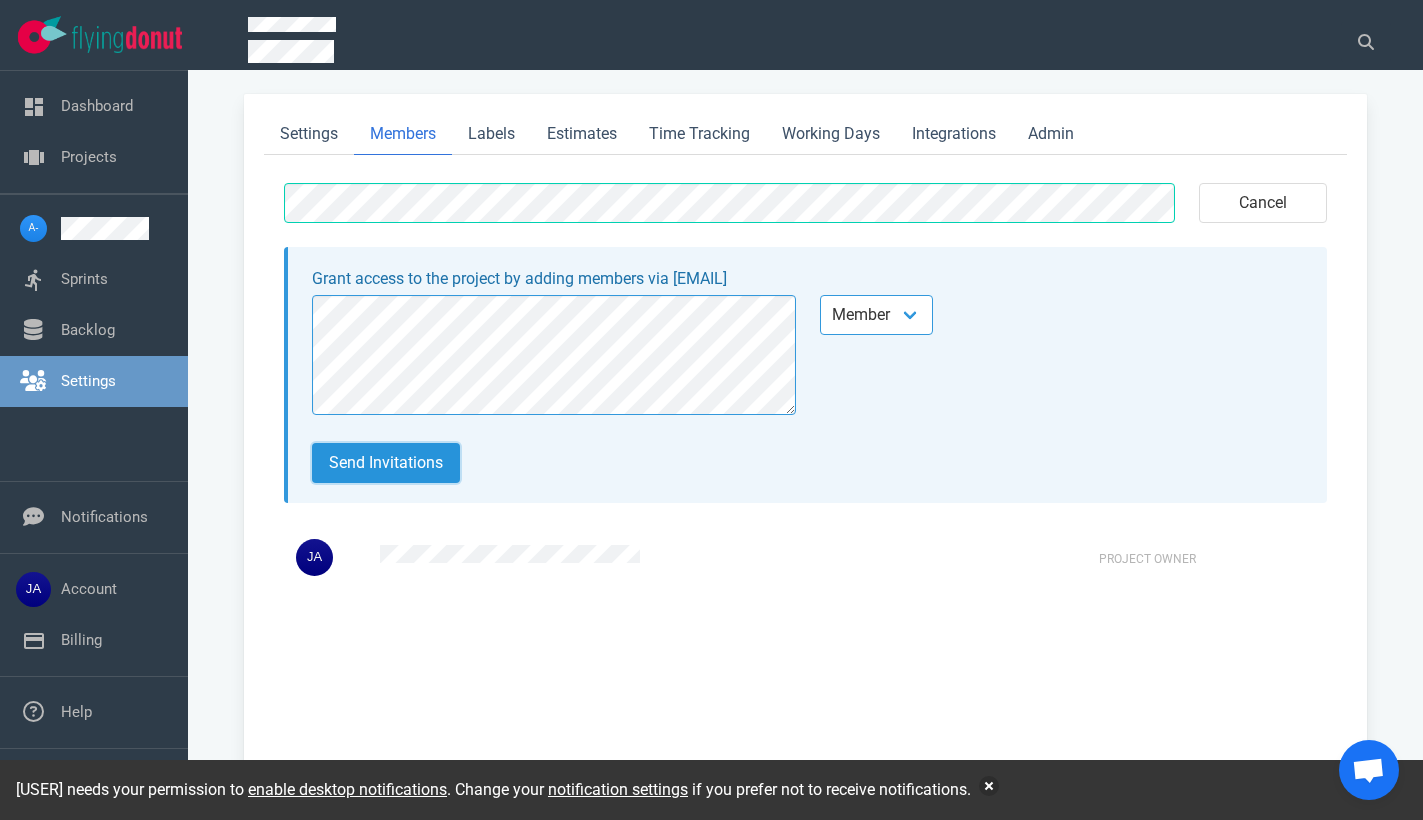 click on "Send invitations" at bounding box center [386, 463] 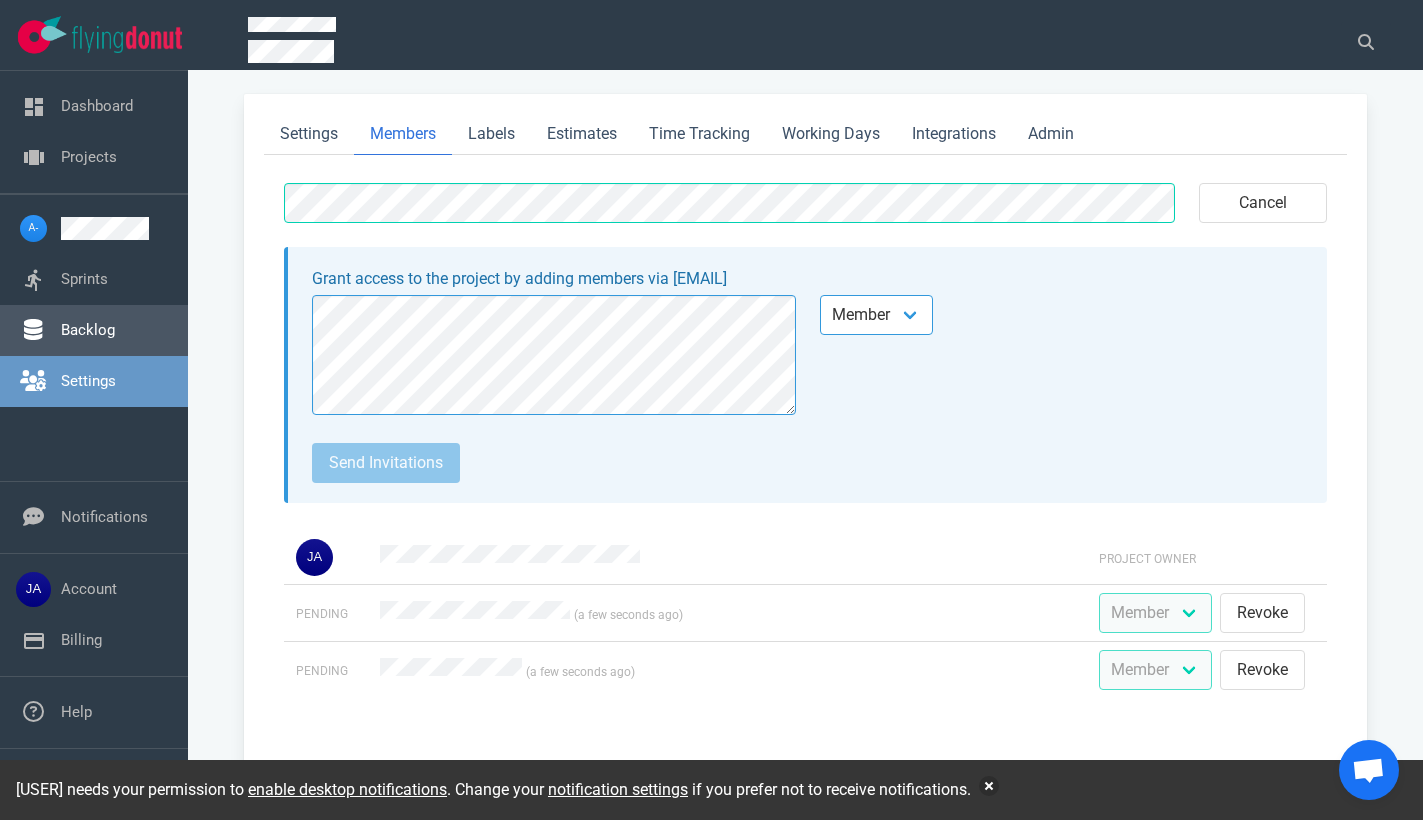 click on "Backlog" at bounding box center [88, 330] 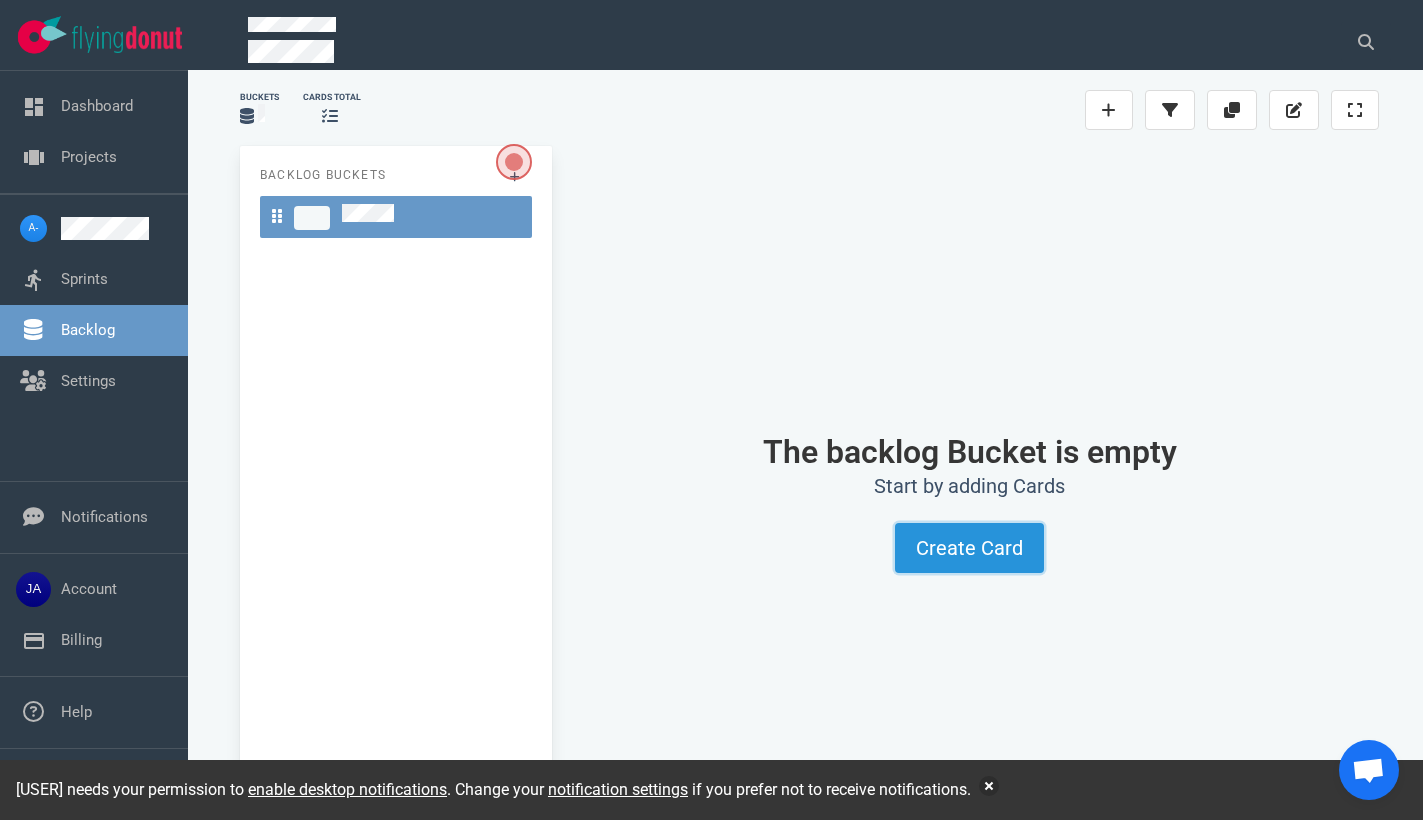 click on "Create Card" at bounding box center [969, 548] 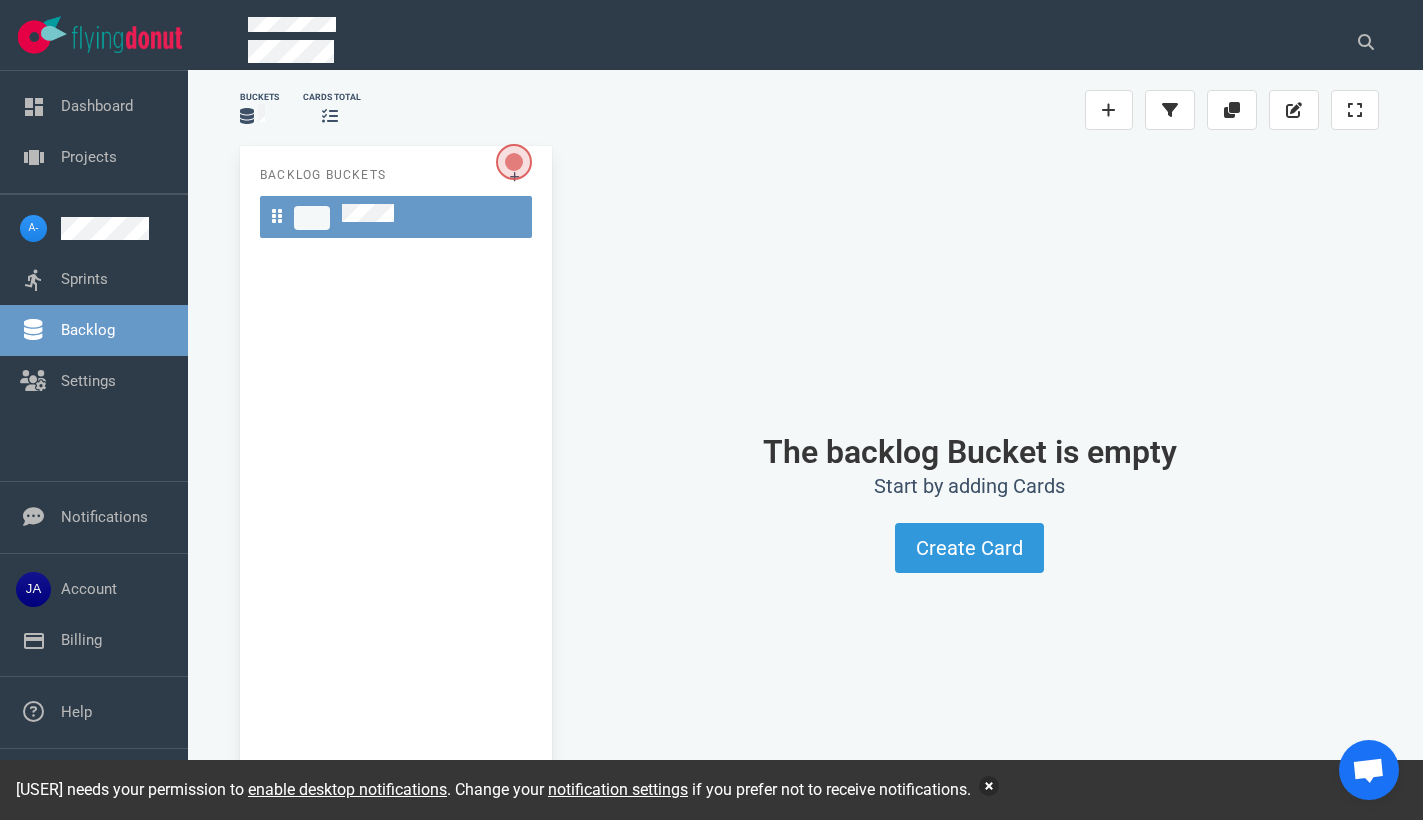 click at bounding box center (989, 786) 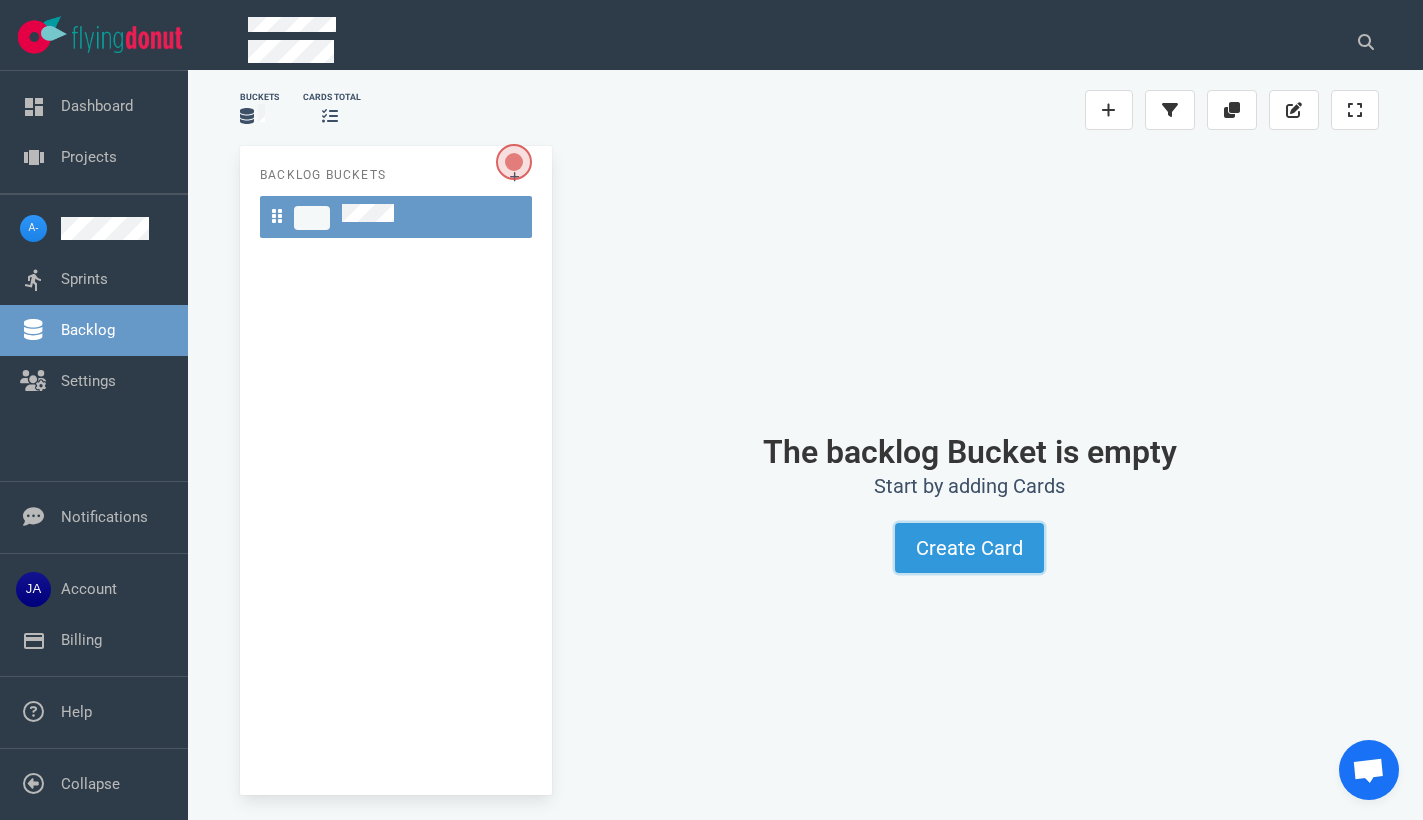 click on "Create Card" at bounding box center [969, 548] 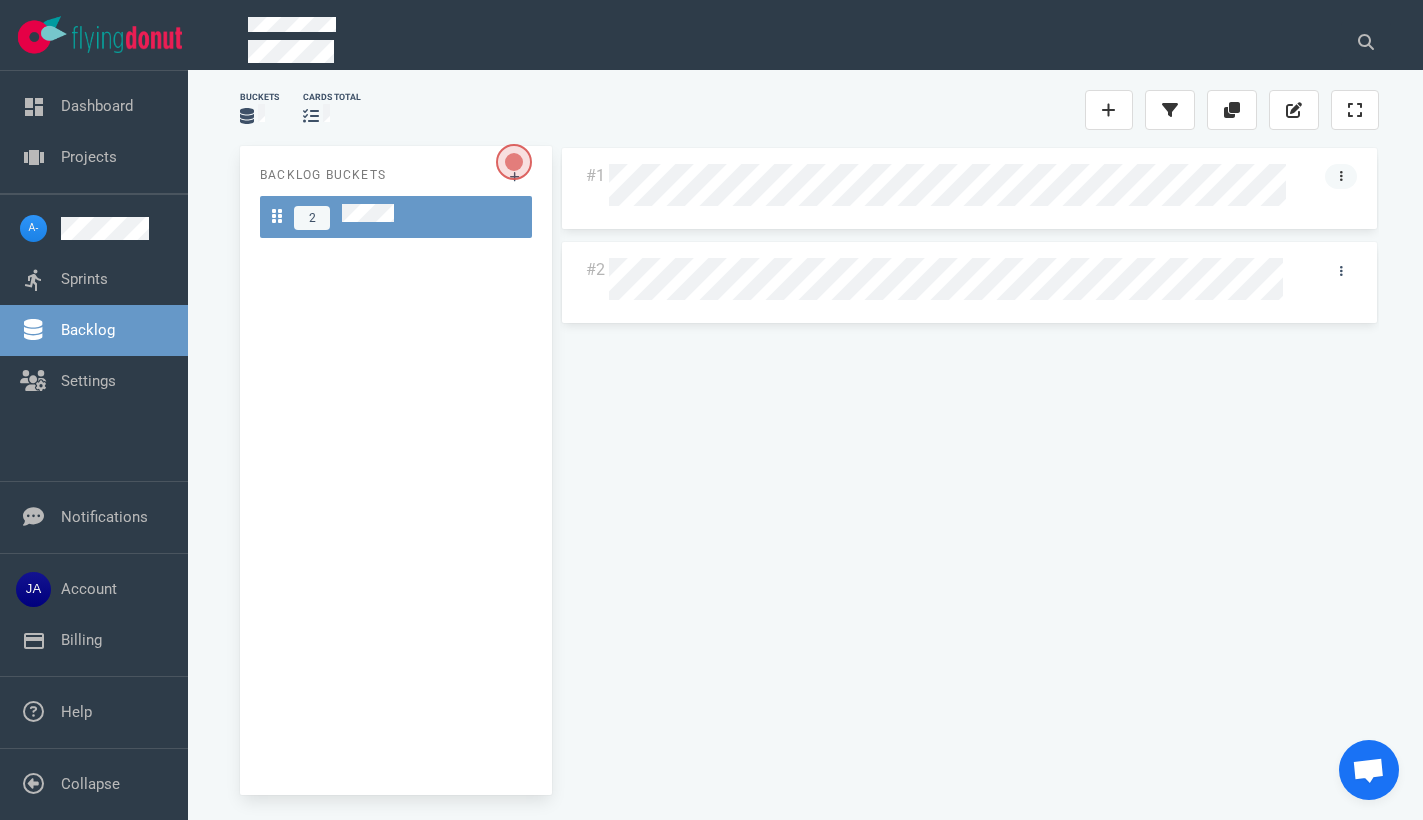 click at bounding box center [1341, 176] 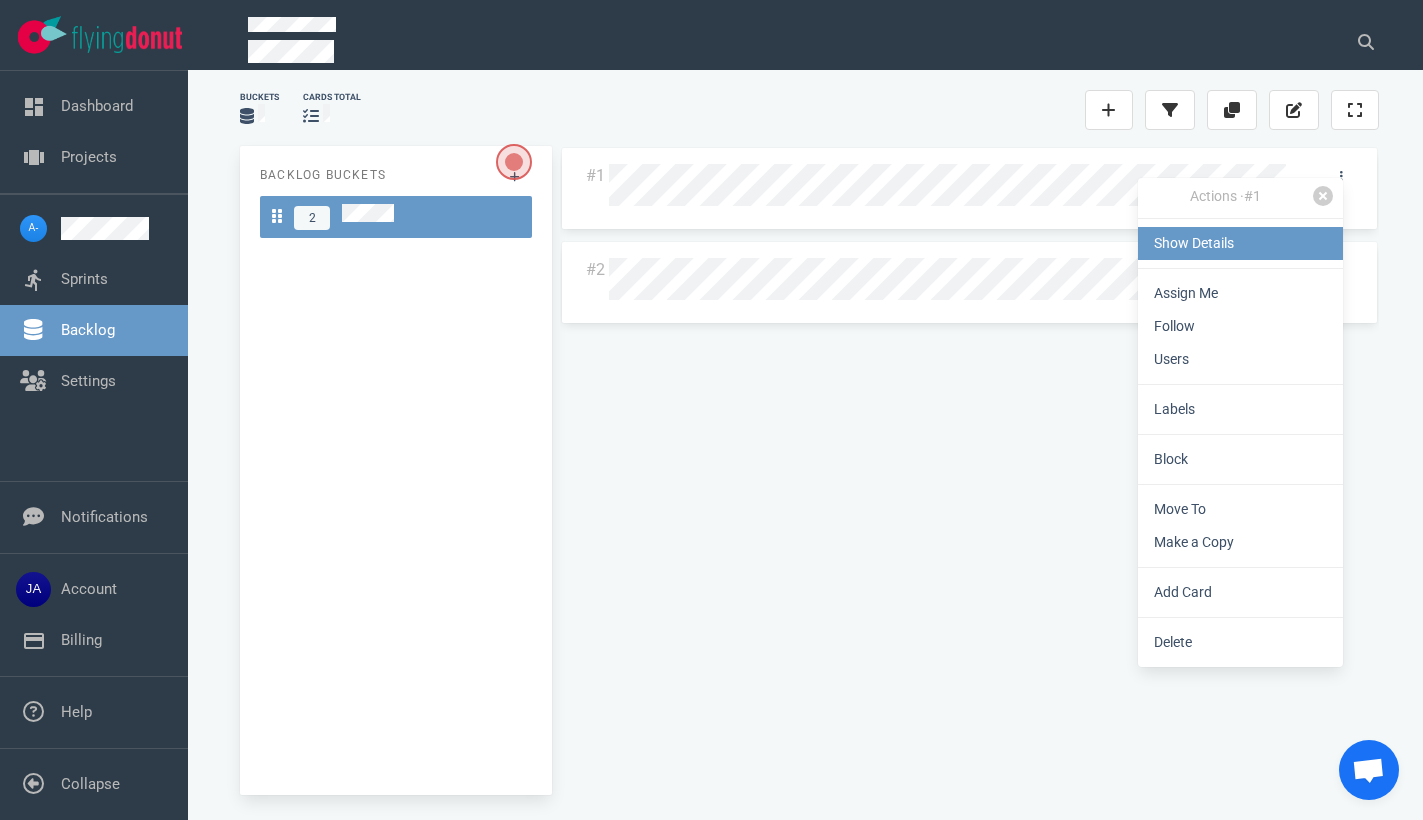 click on "Show Details" at bounding box center [1240, 243] 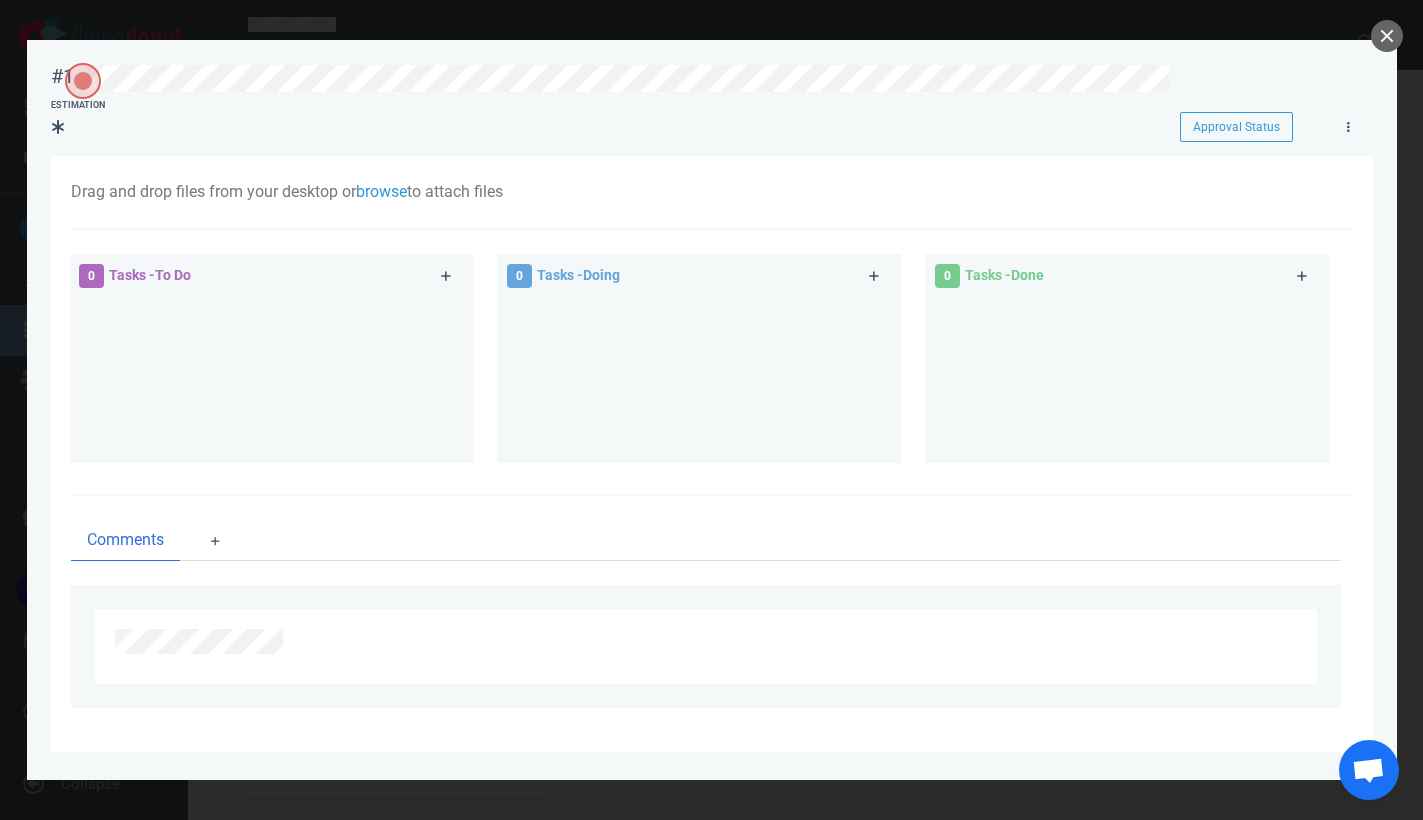 scroll, scrollTop: 0, scrollLeft: 0, axis: both 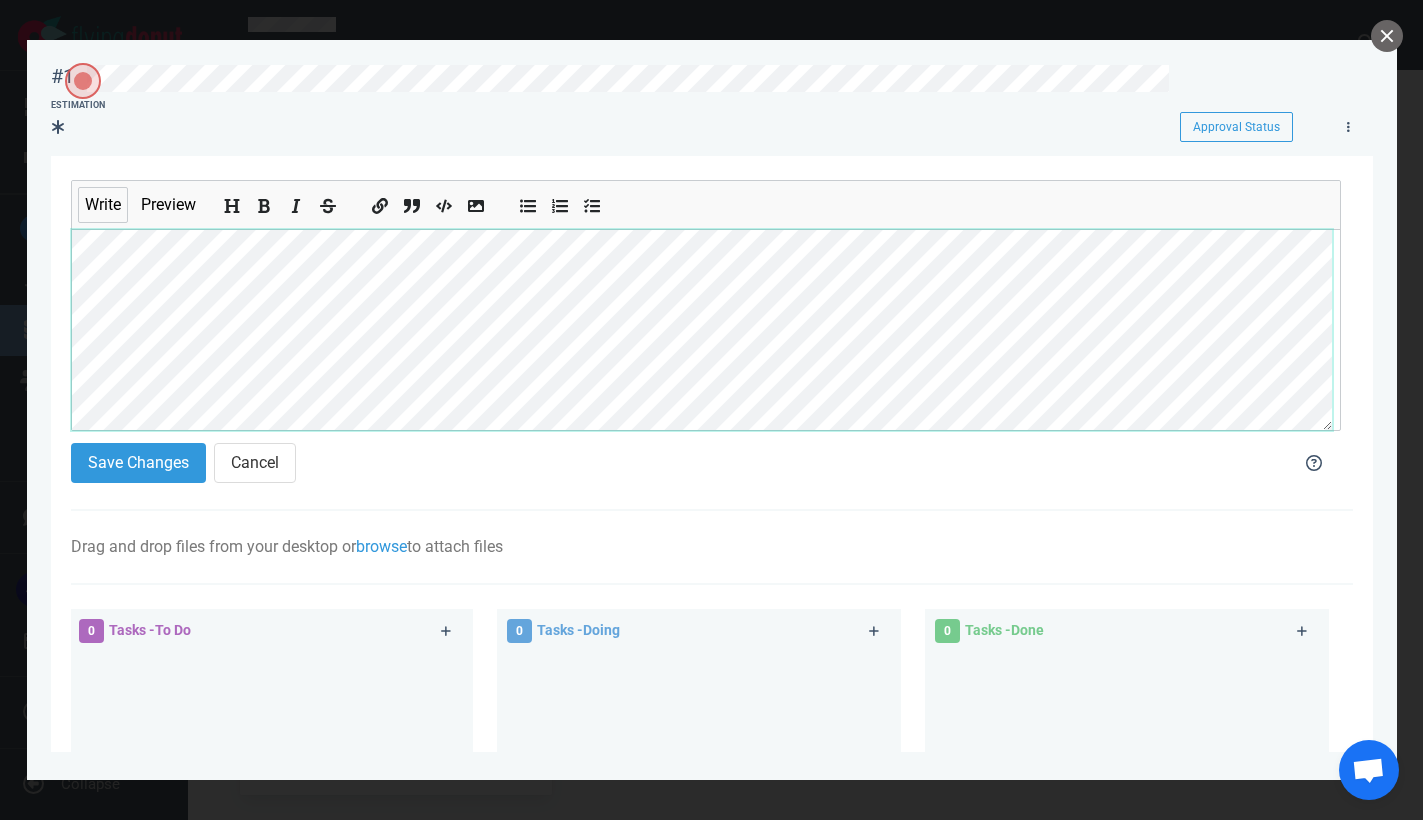click on "Write Preview Save Changes Cancel Drag and drop files from your desktop or  browse  to attach files Attach Files Computer Google Drive Dropbox 0 Tasks -  To Do 0 Tasks -  Doing 0 Tasks -  Done Comments" at bounding box center (712, 631) 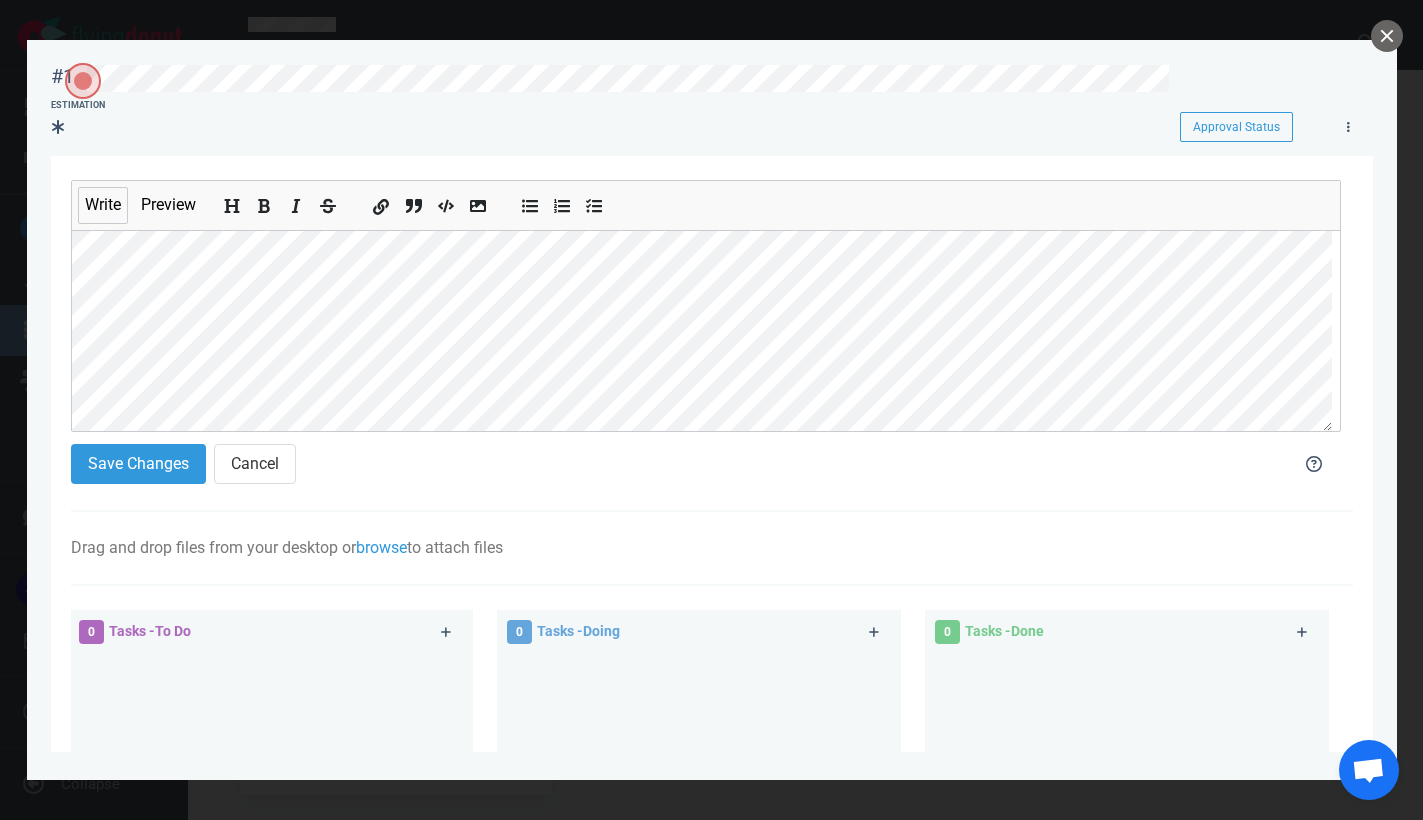 click at bounding box center [381, 207] 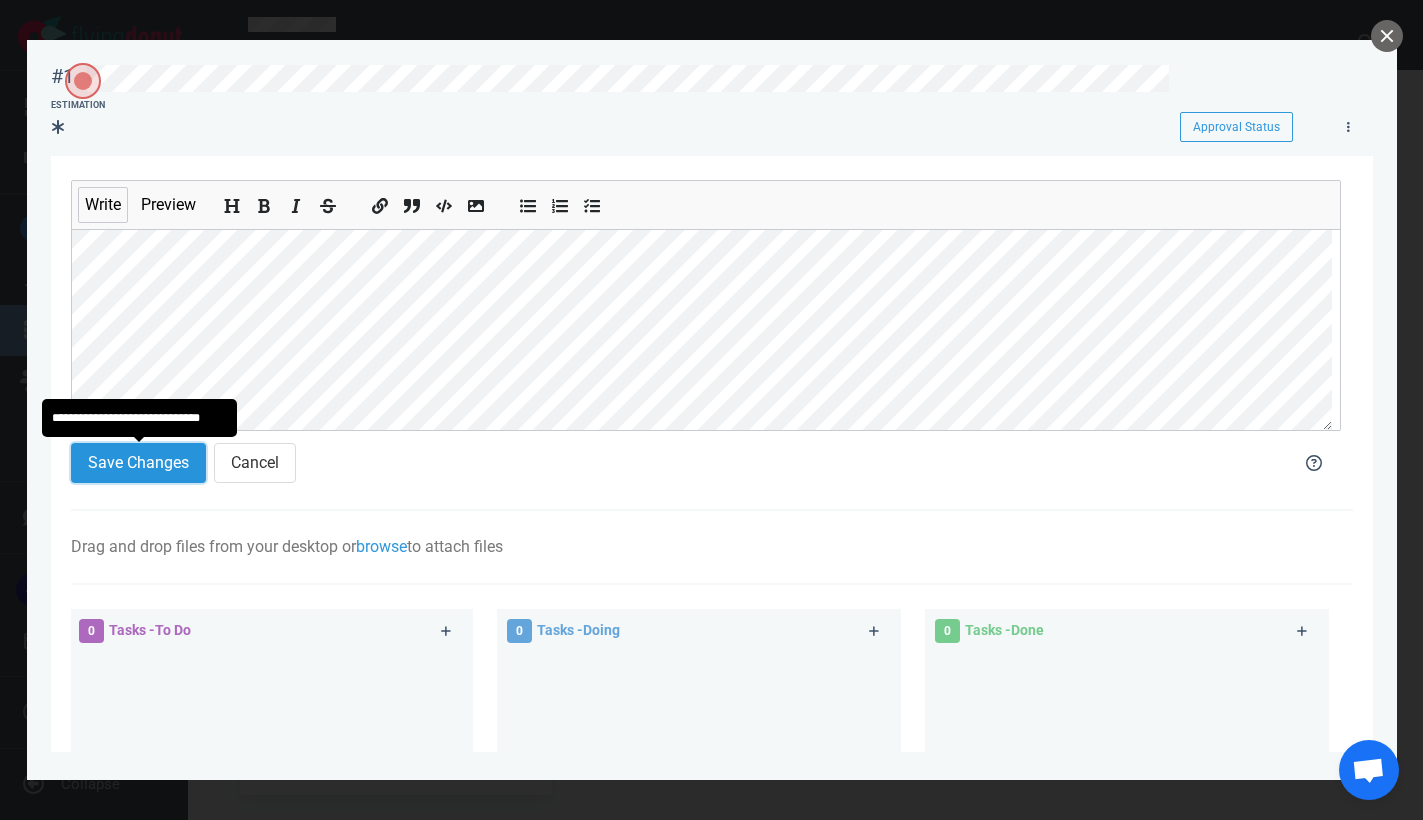 click on "Save Changes" at bounding box center (138, 463) 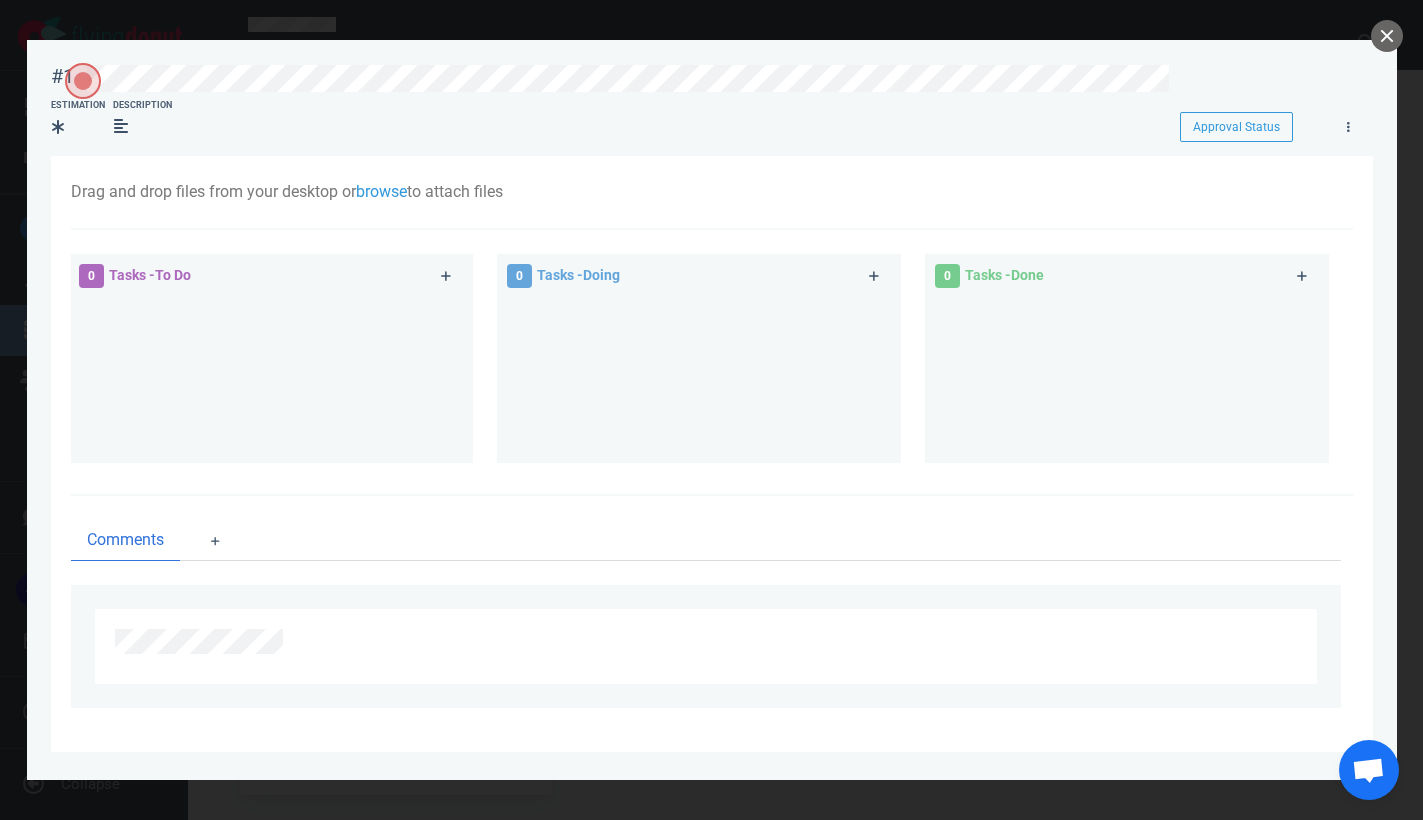 scroll, scrollTop: 0, scrollLeft: 0, axis: both 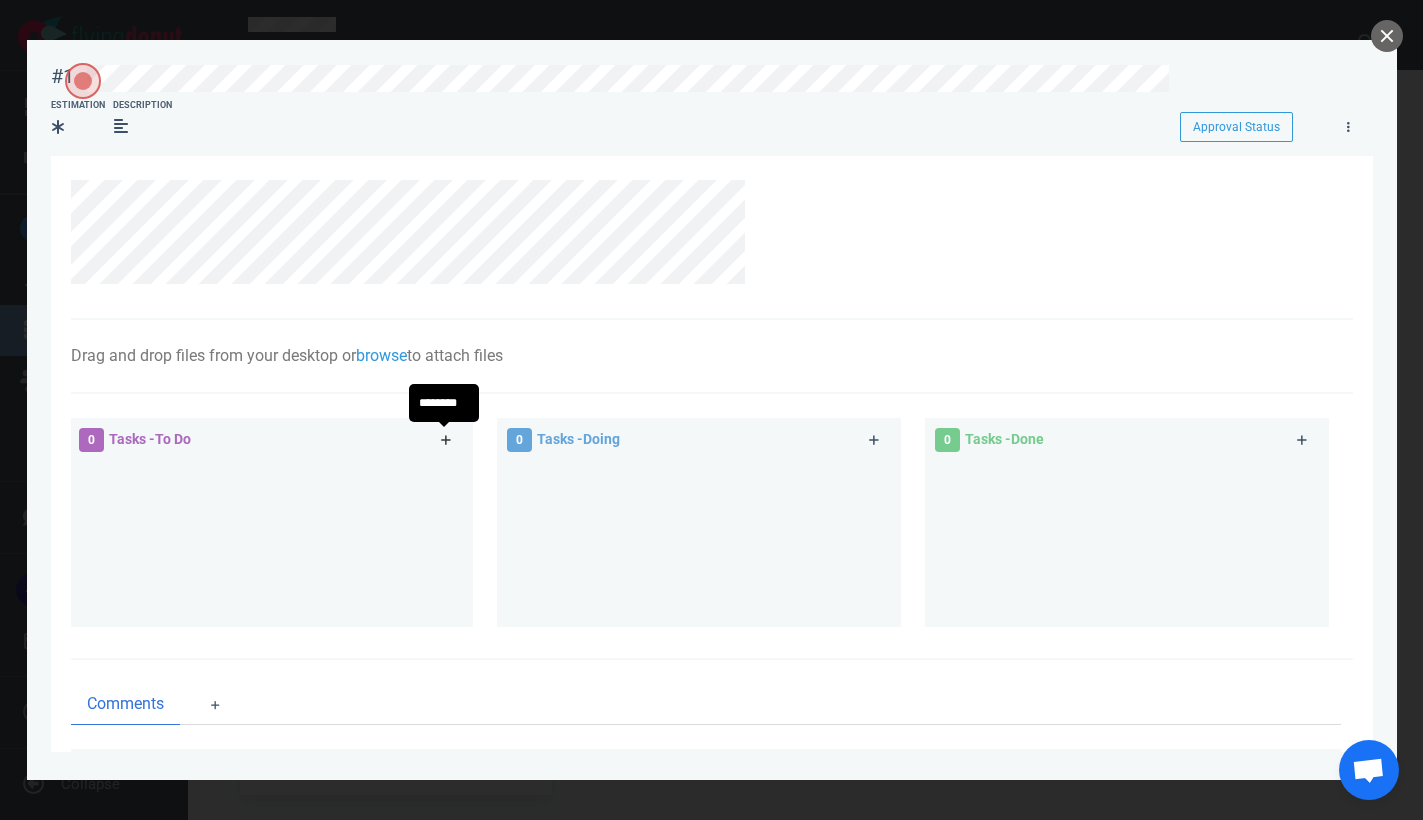 click at bounding box center [446, 440] 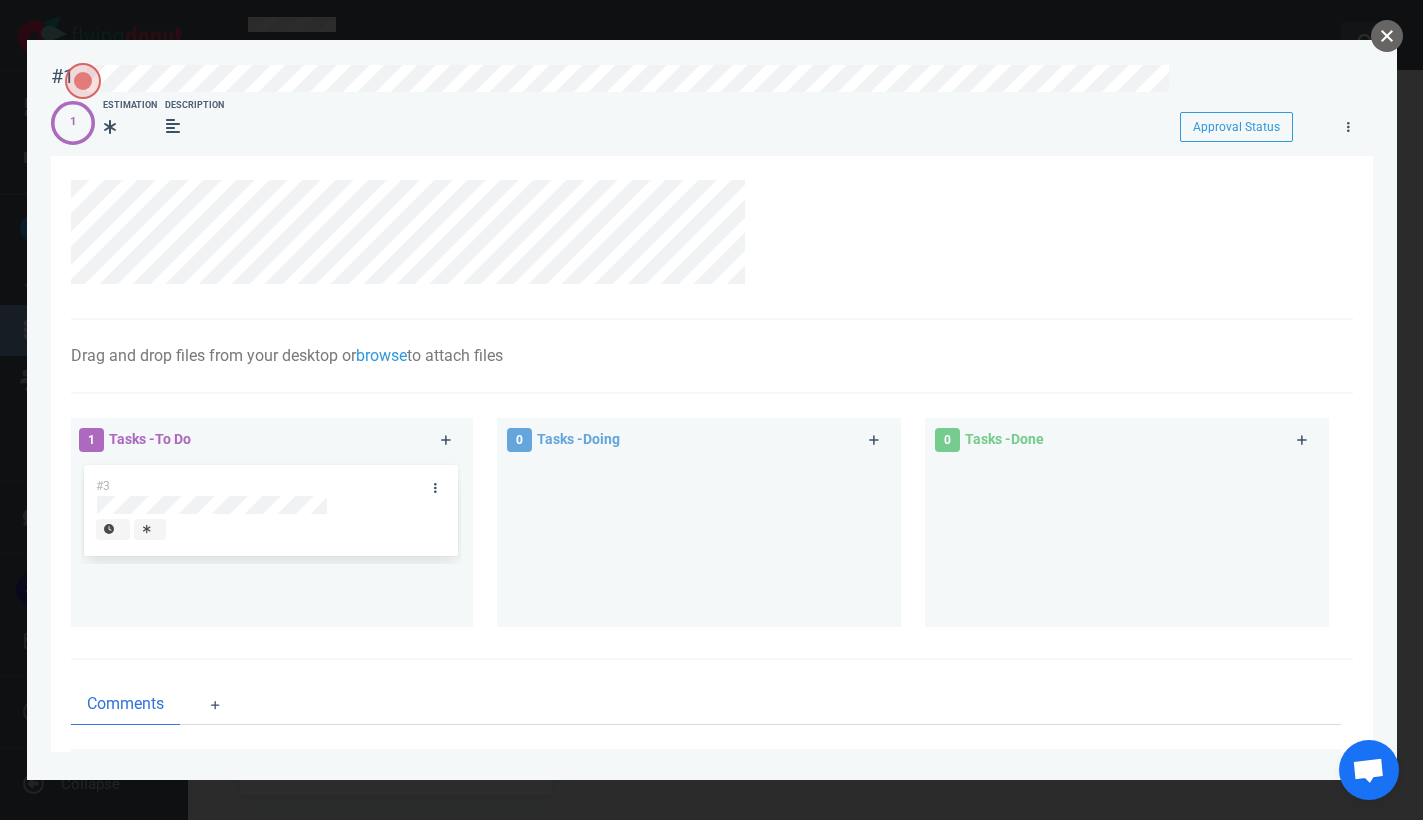 click at bounding box center [1387, 36] 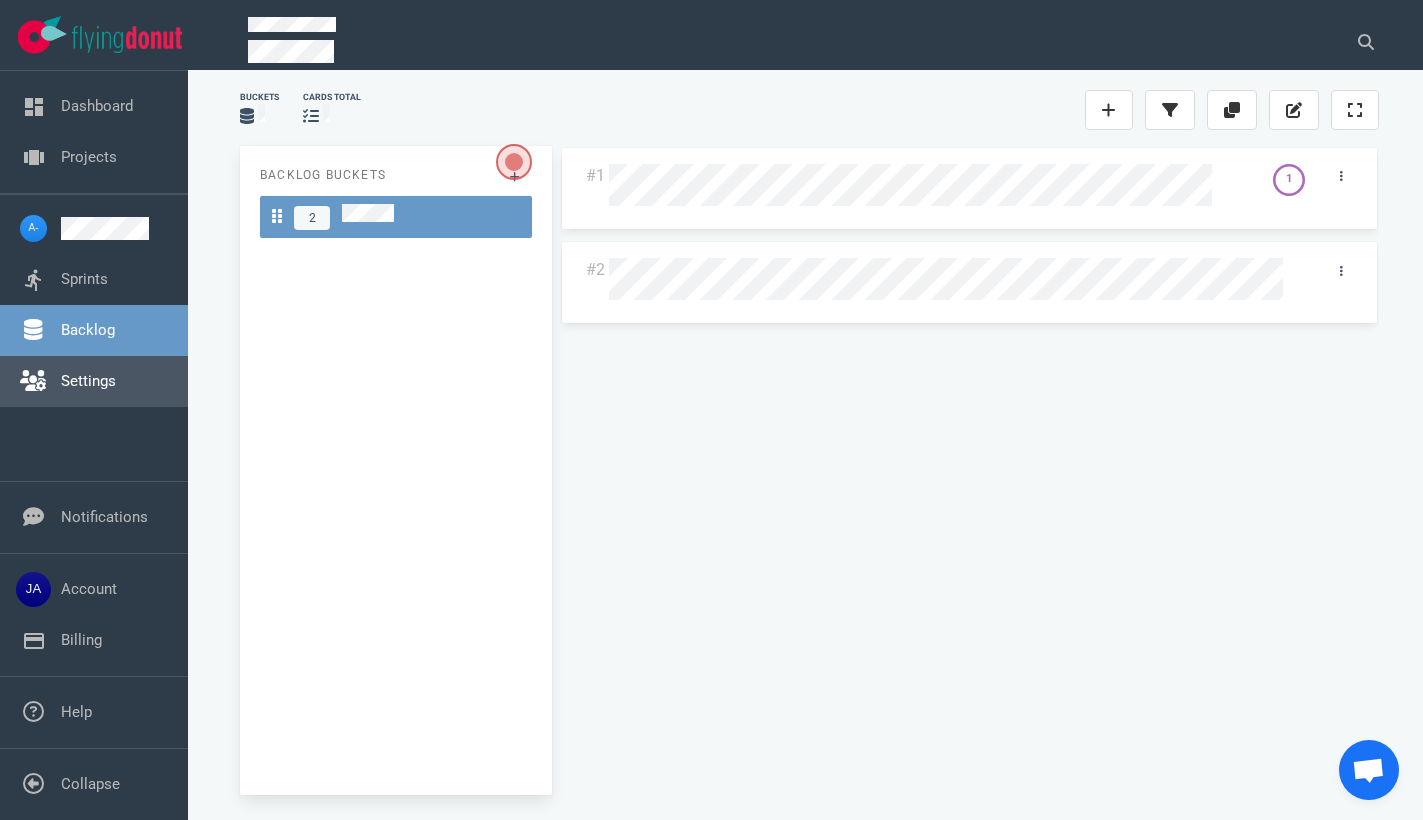click on "Settings" at bounding box center [88, 381] 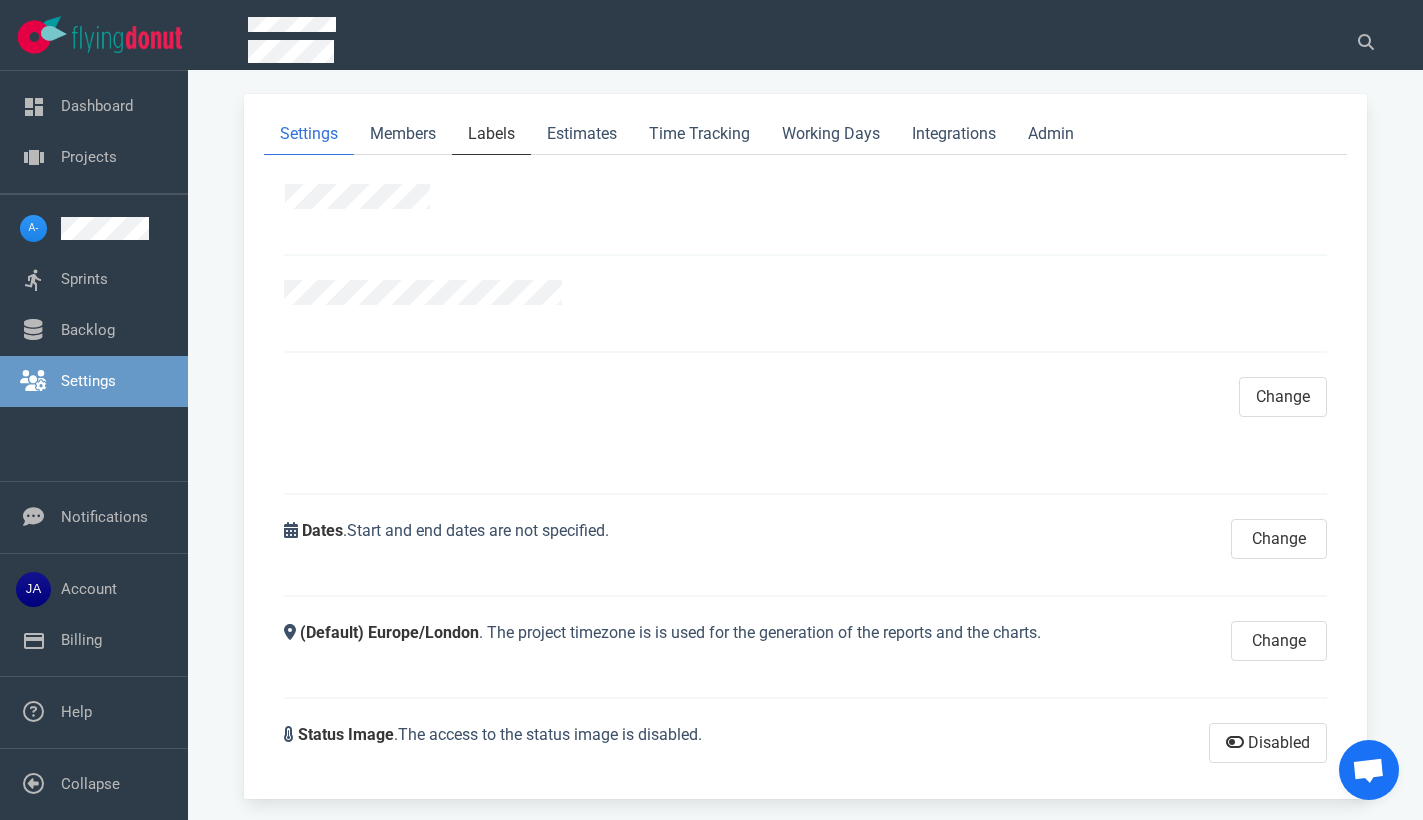 click on "Labels" at bounding box center [491, 134] 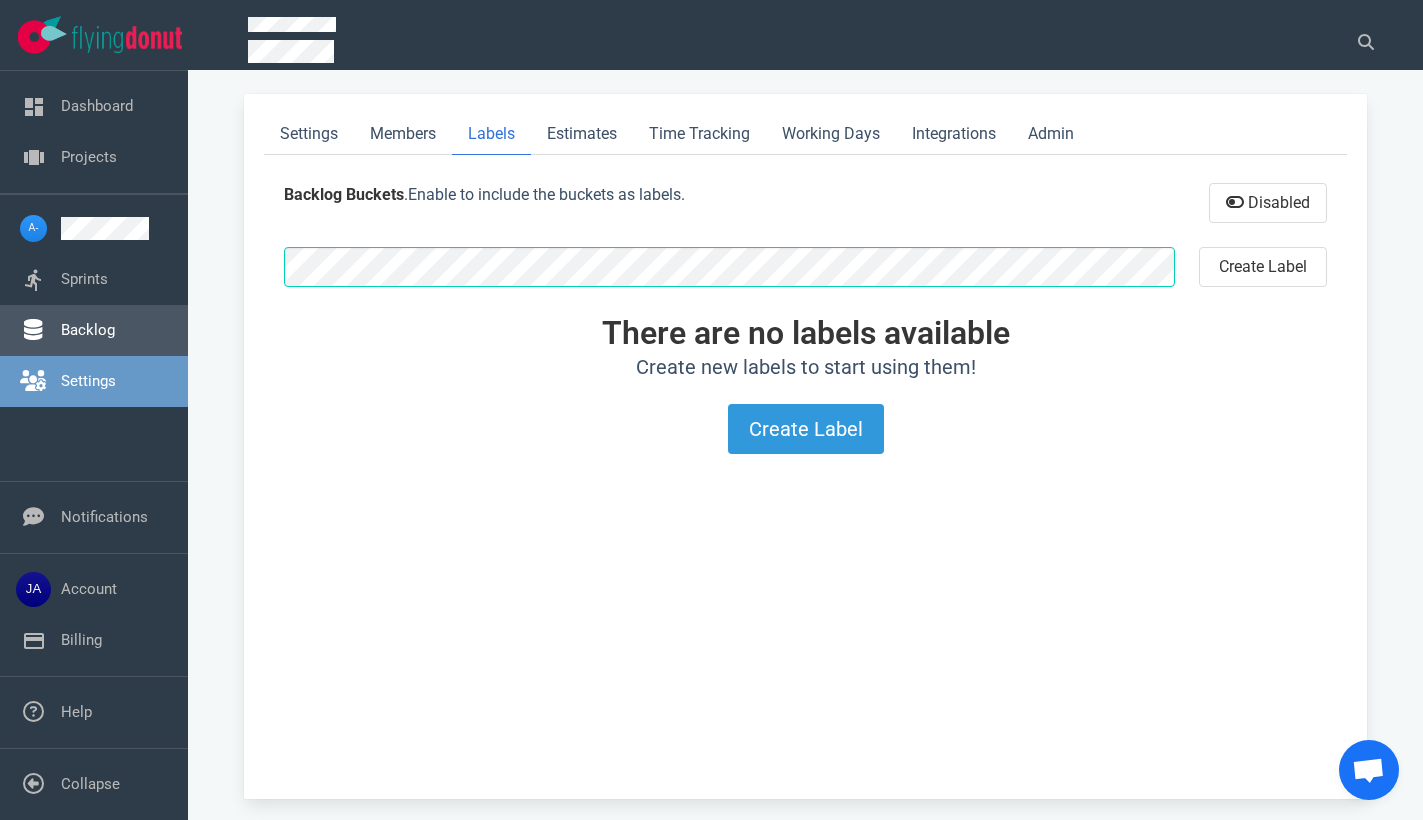 click on "Backlog" at bounding box center (88, 330) 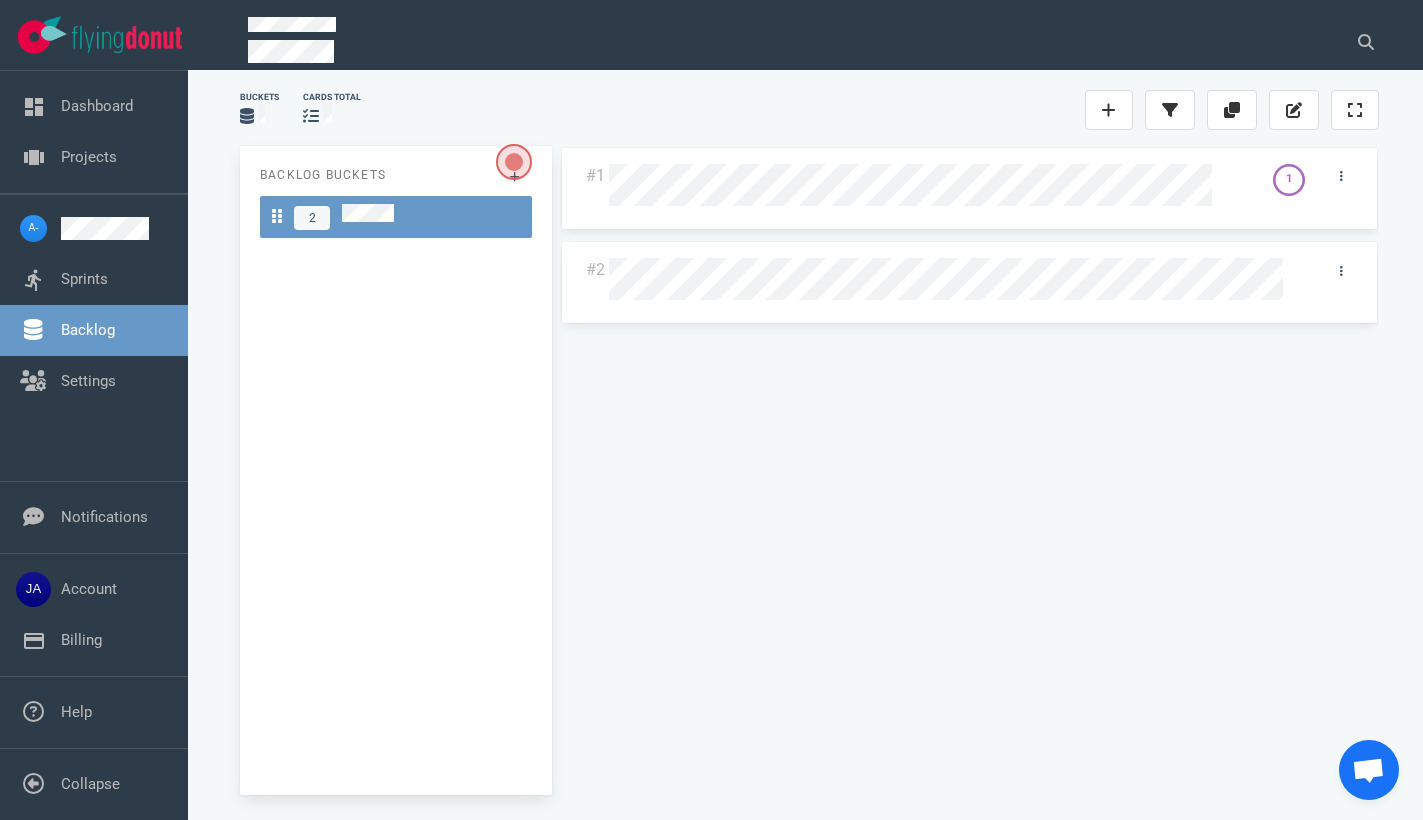click on "2" at bounding box center (396, 217) 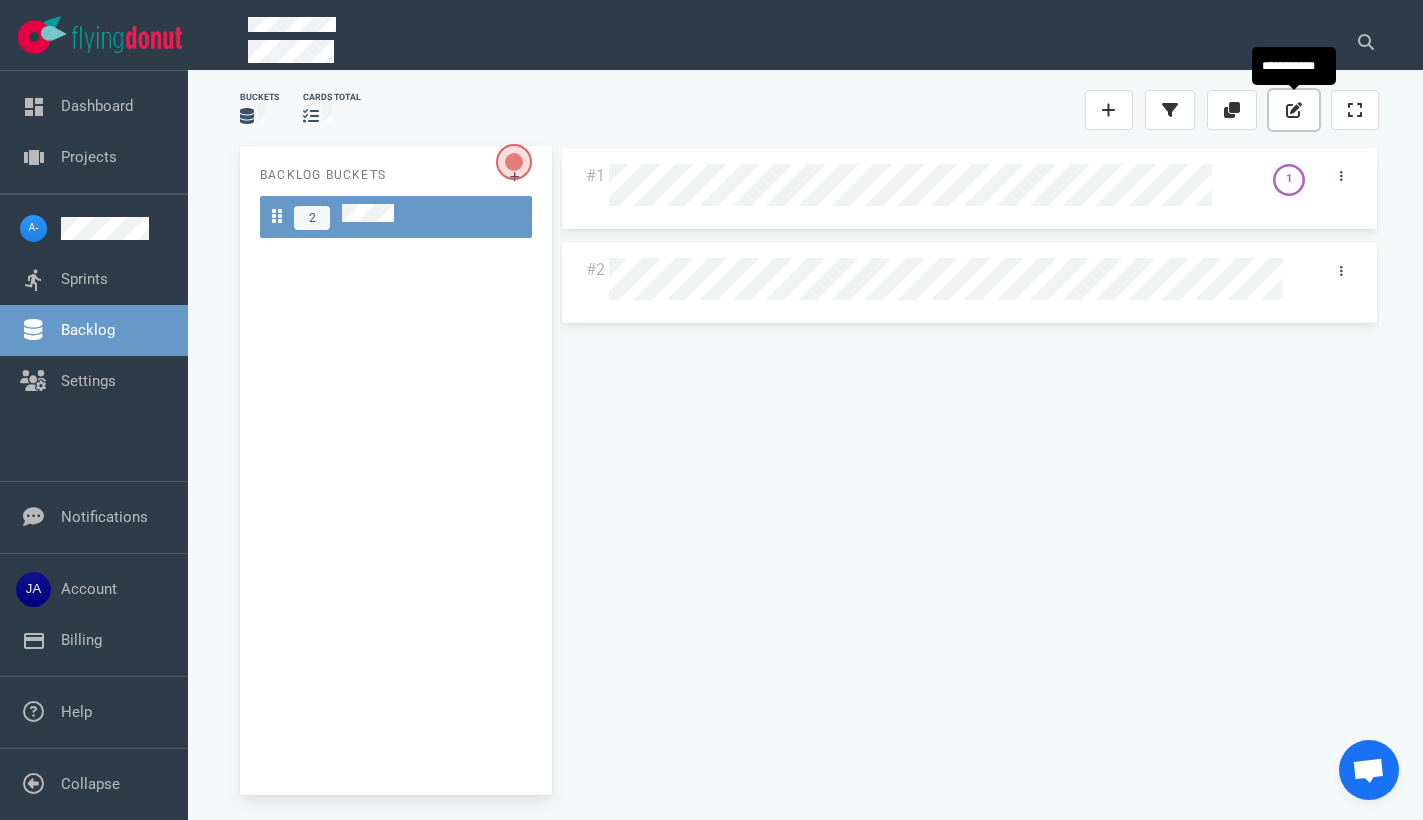 click at bounding box center (1294, 110) 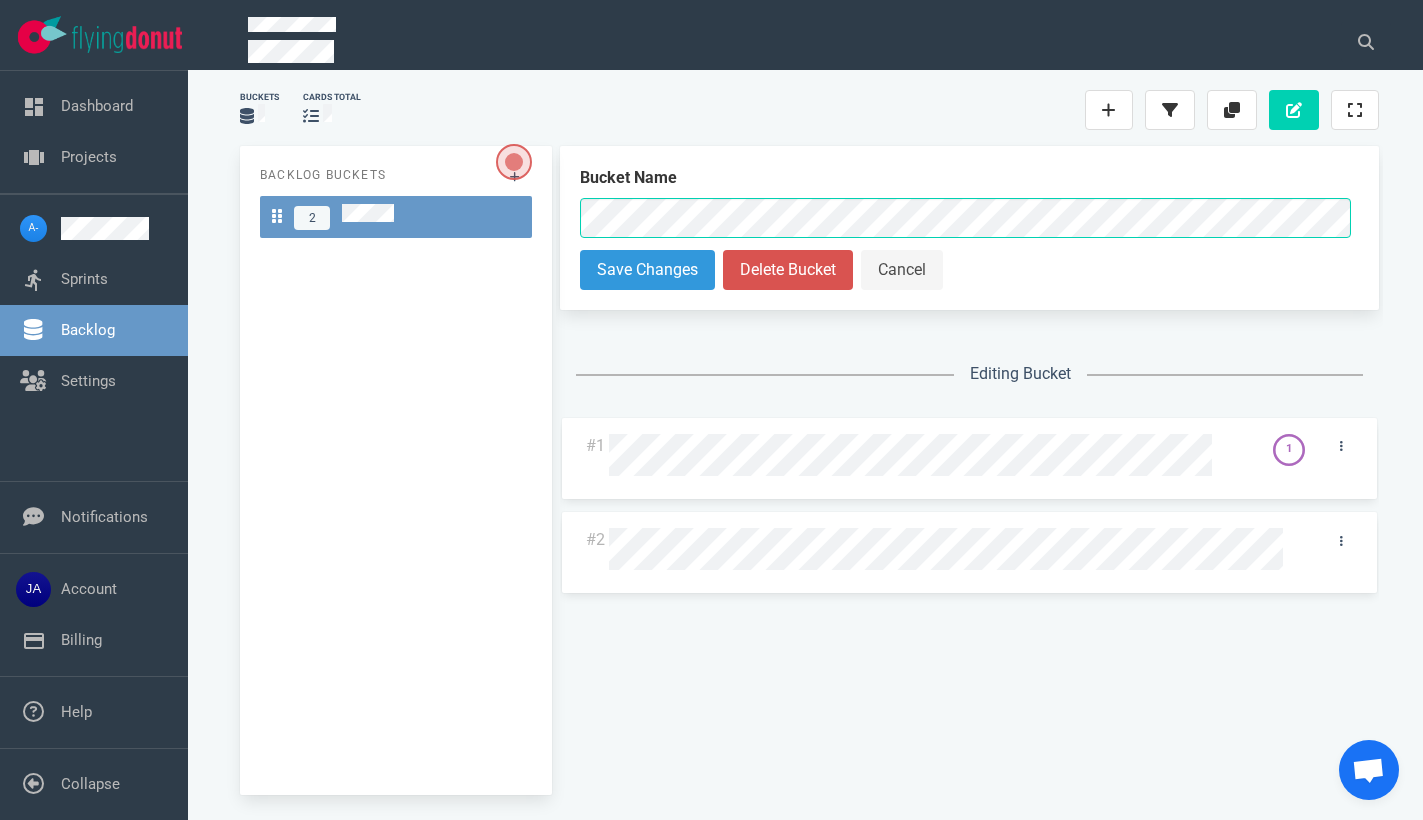 click on "Bucket Name Save Changes Delete Bucket Cancel" at bounding box center [969, 228] 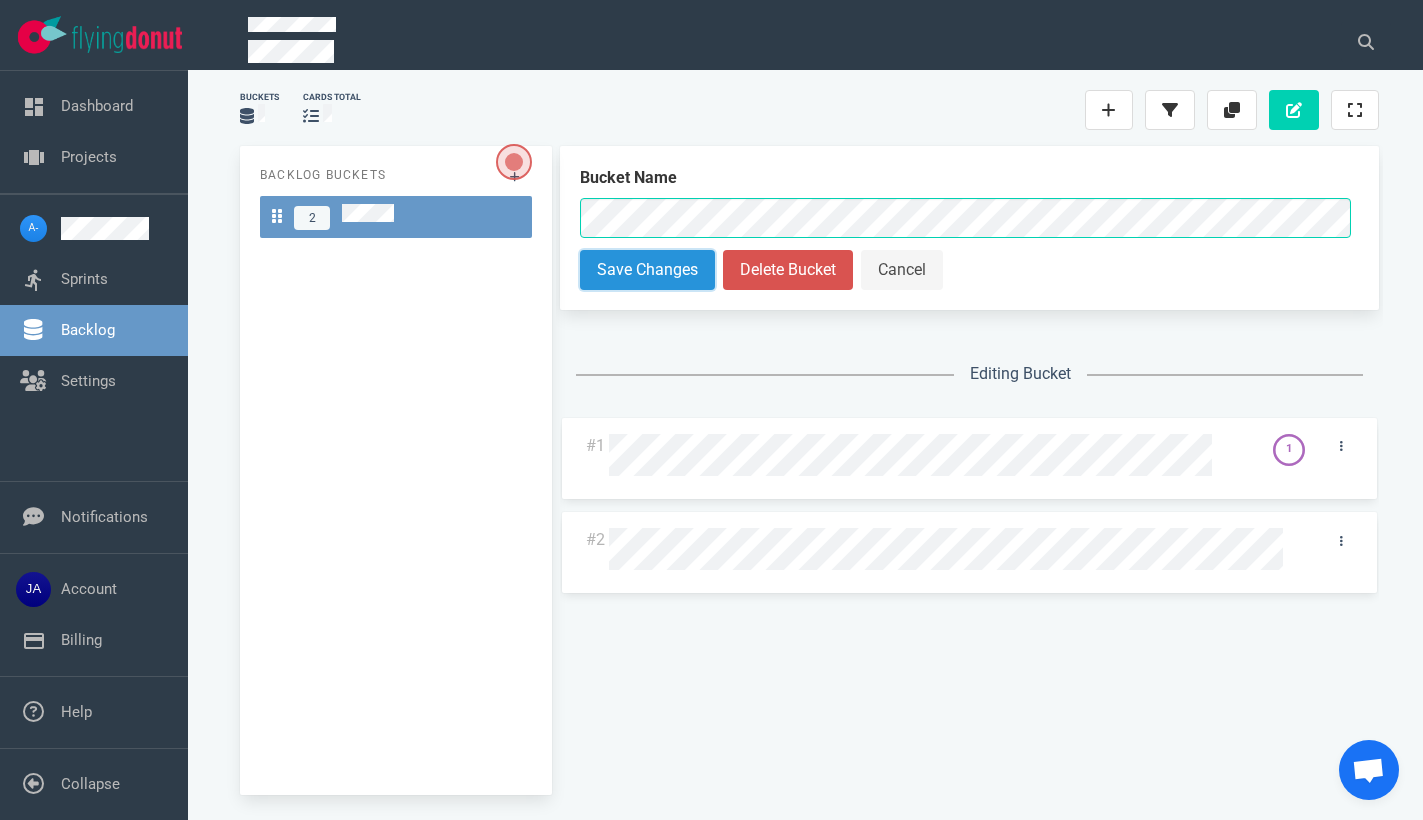 click on "Save Changes" at bounding box center [647, 270] 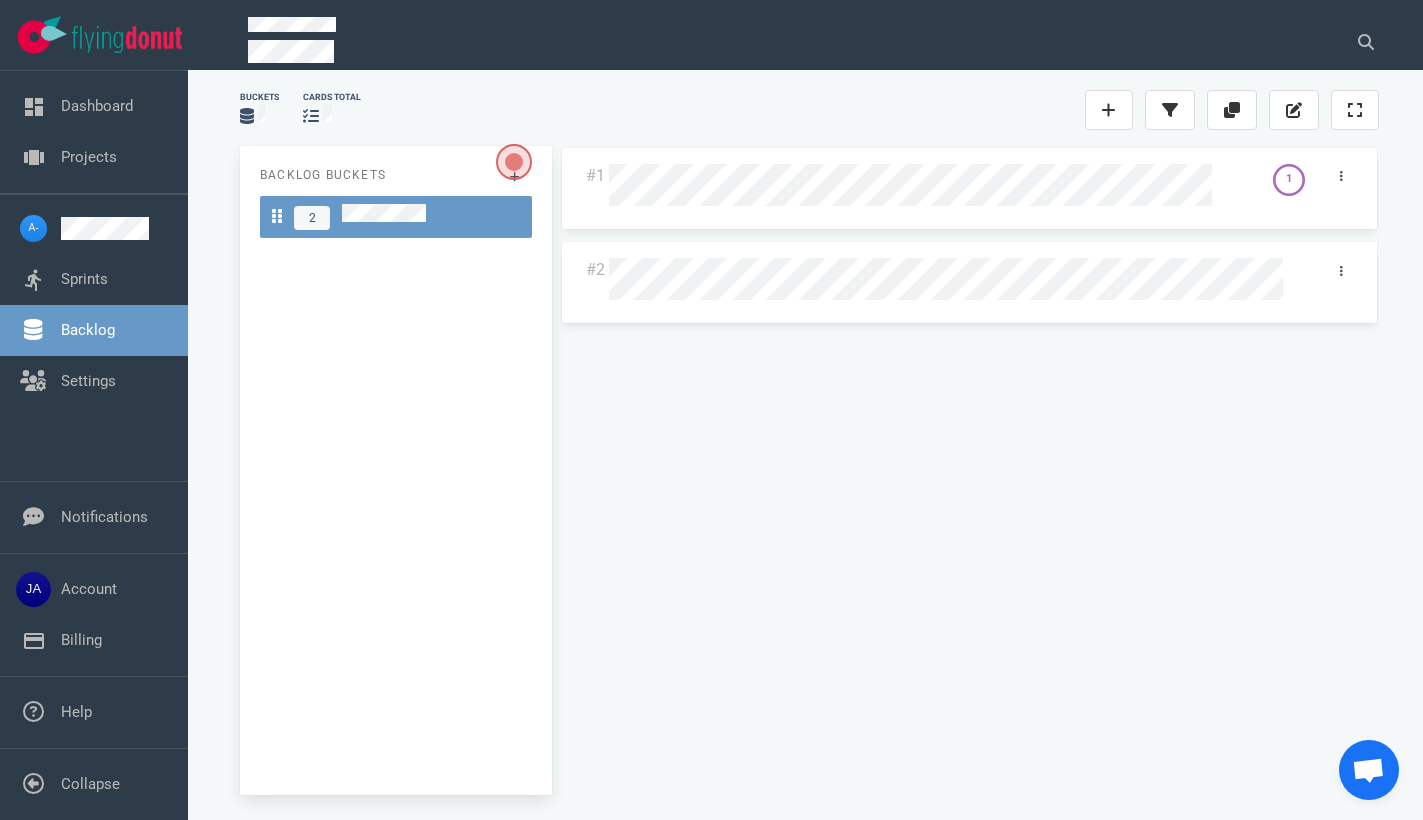click on "Backlog Buckets 2" at bounding box center [396, 470] 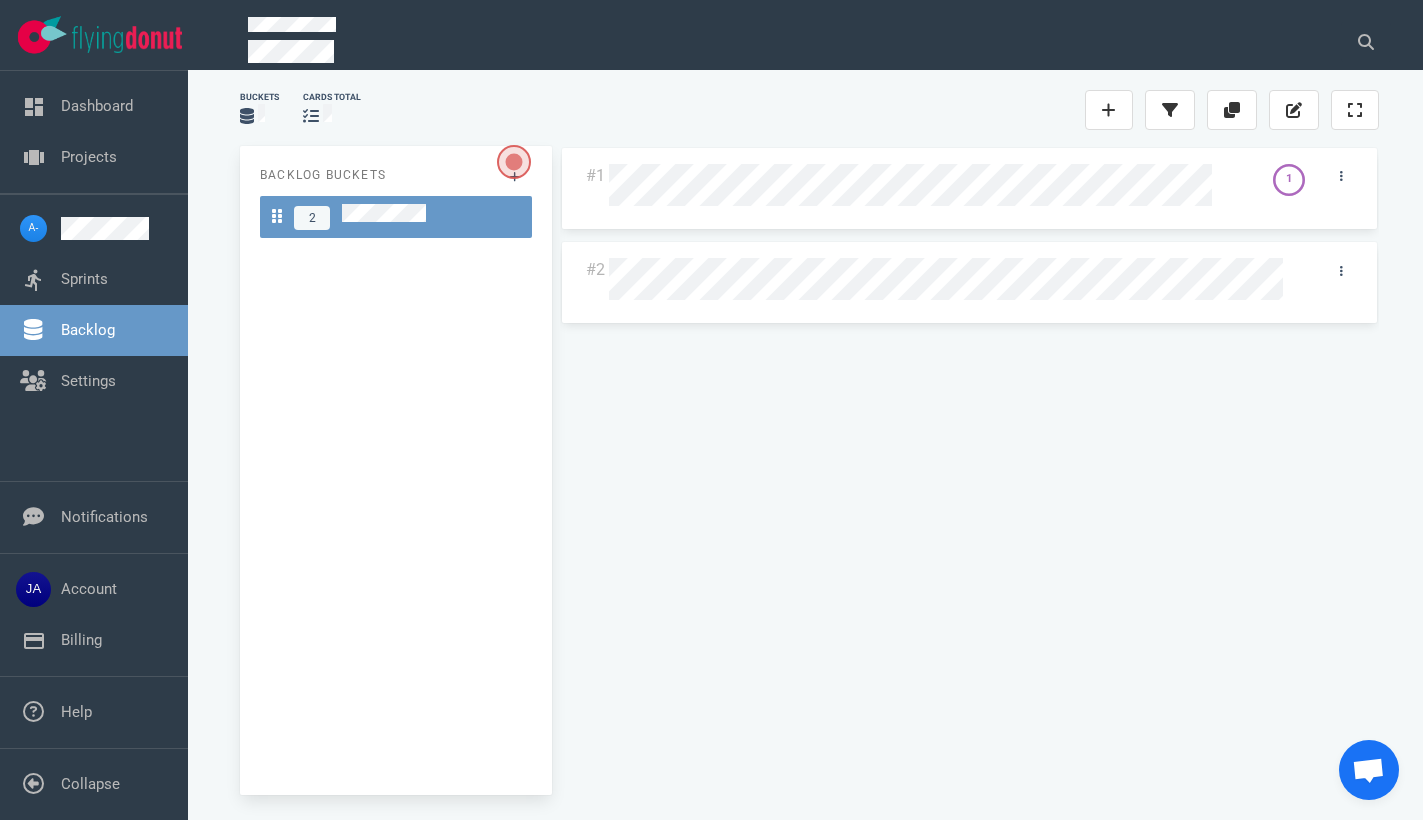click at bounding box center [514, 162] 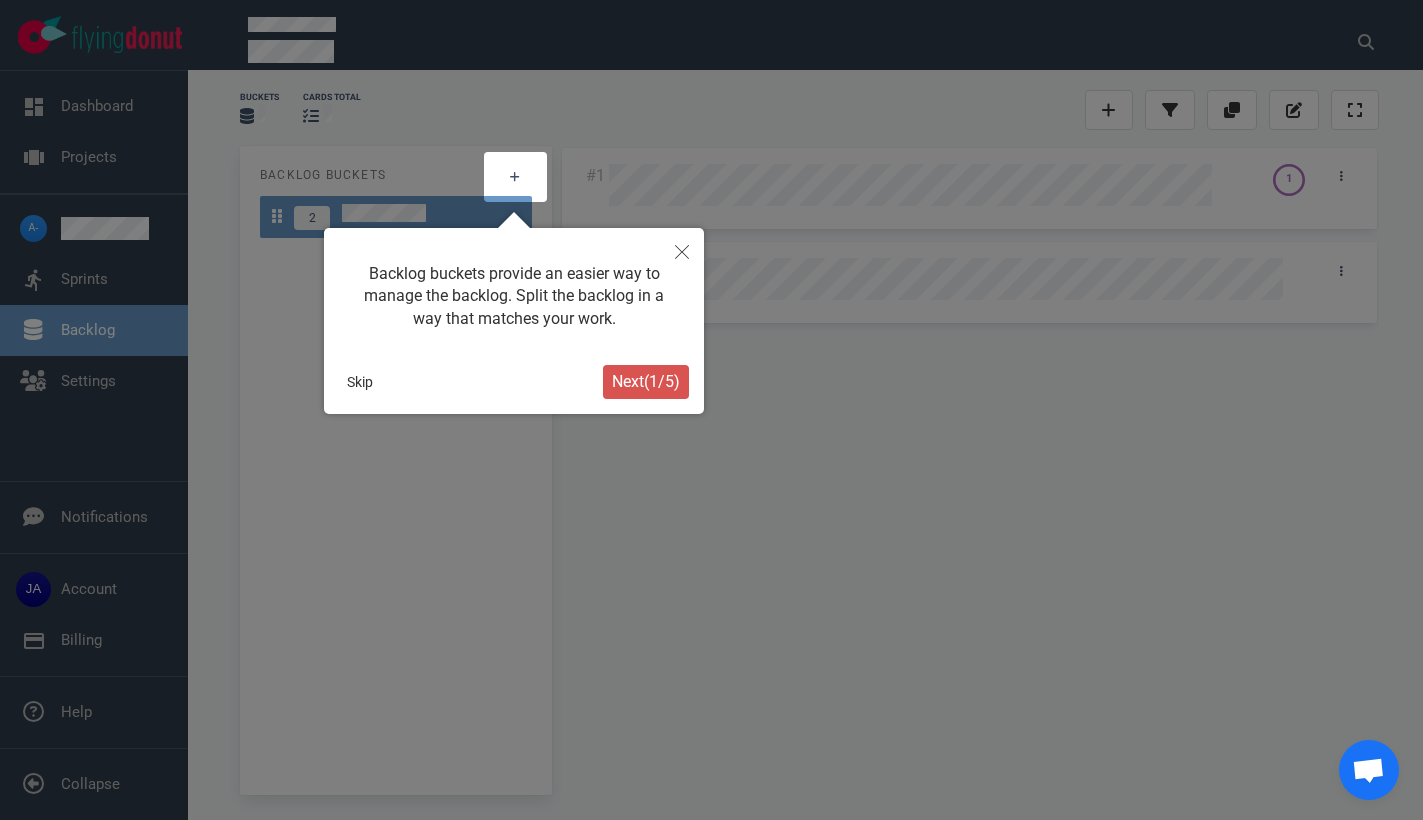 click on "Next  ( 1 / 5 )" at bounding box center (646, 381) 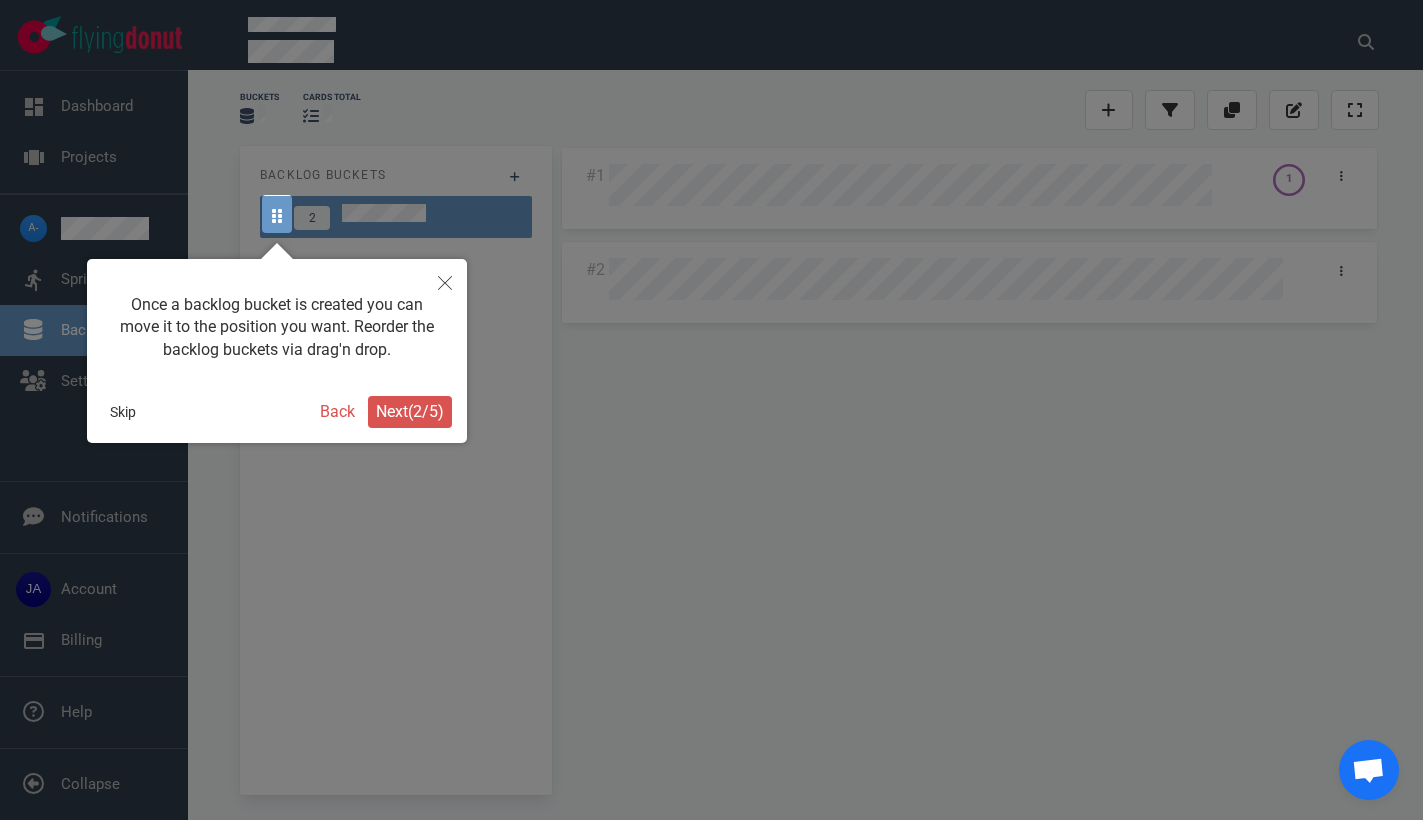 click on "Next  ( 2 / 5 )" at bounding box center (410, 411) 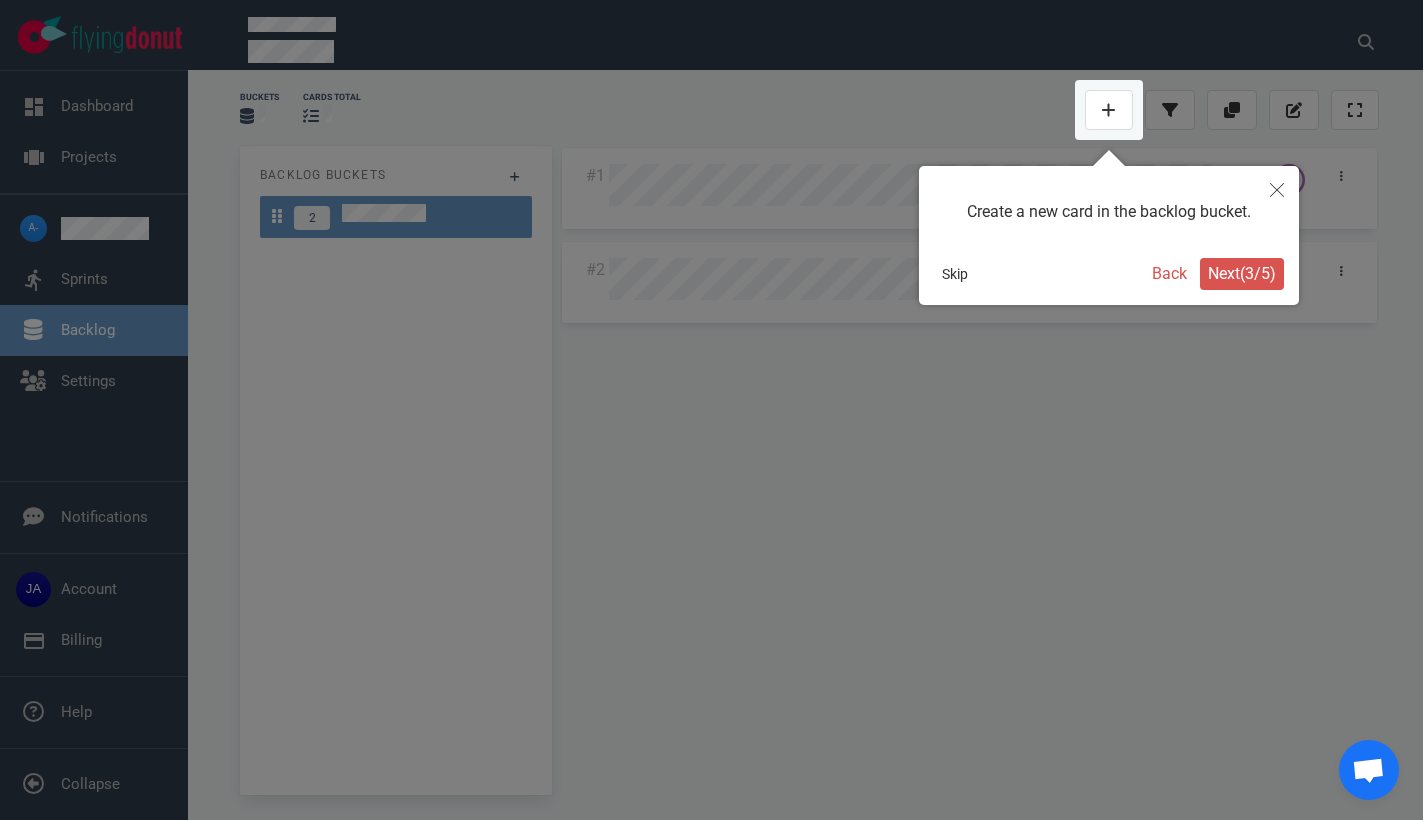 click on "Next  ( 3 / 5 )" at bounding box center (1242, 273) 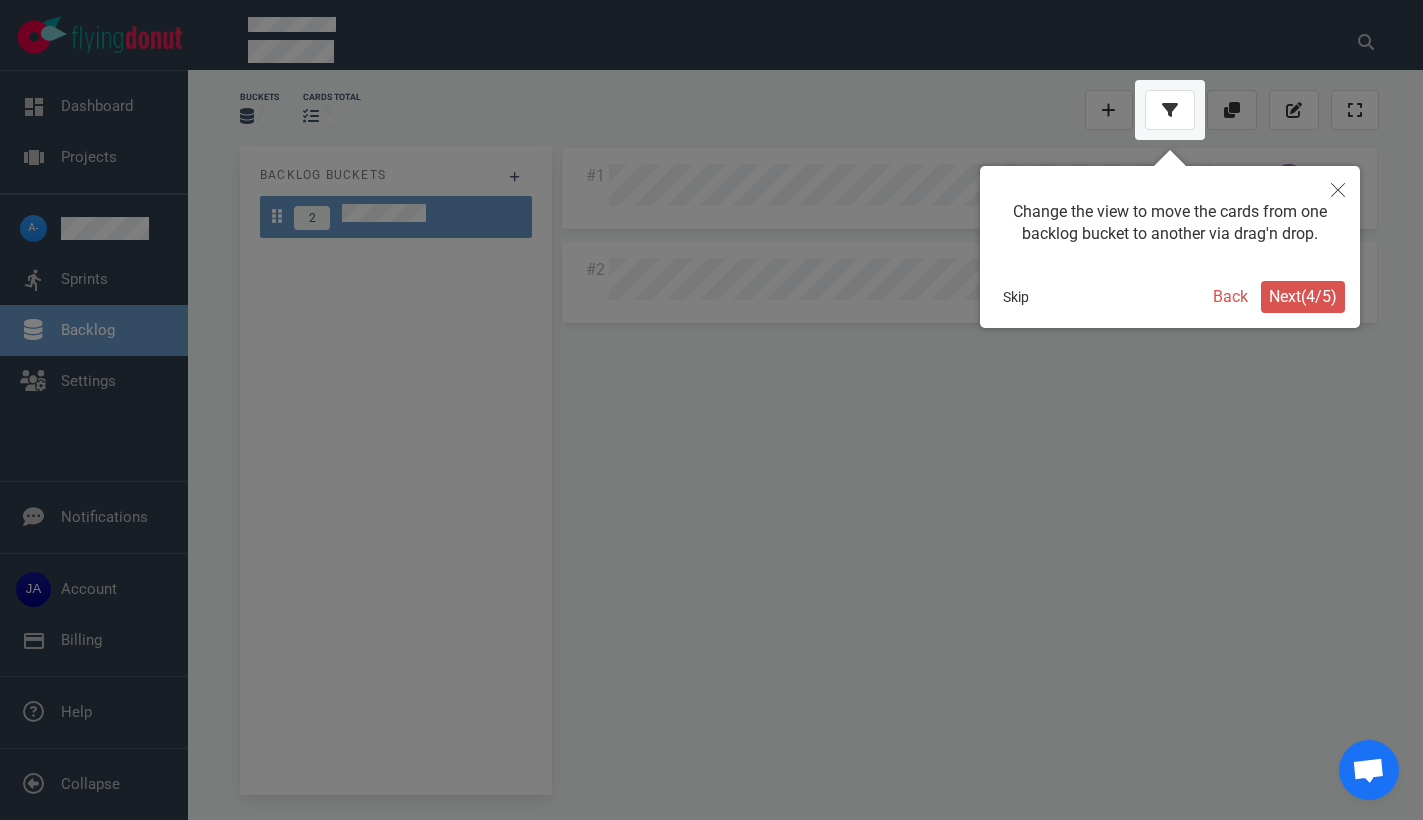 click on "Next  ( 4 / 5 )" at bounding box center (1303, 296) 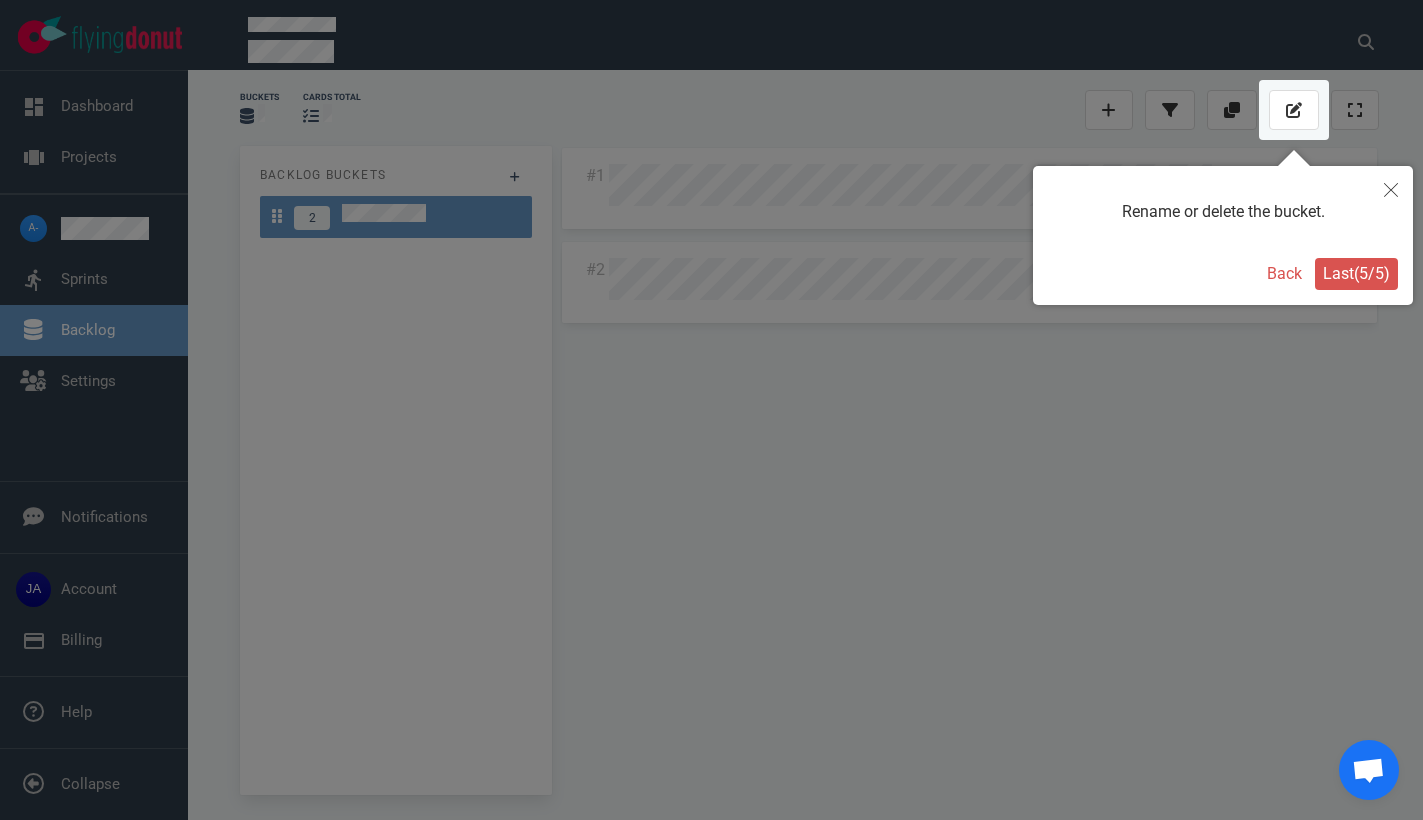 click on "Last  ( 5 / 5 )" at bounding box center [1356, 273] 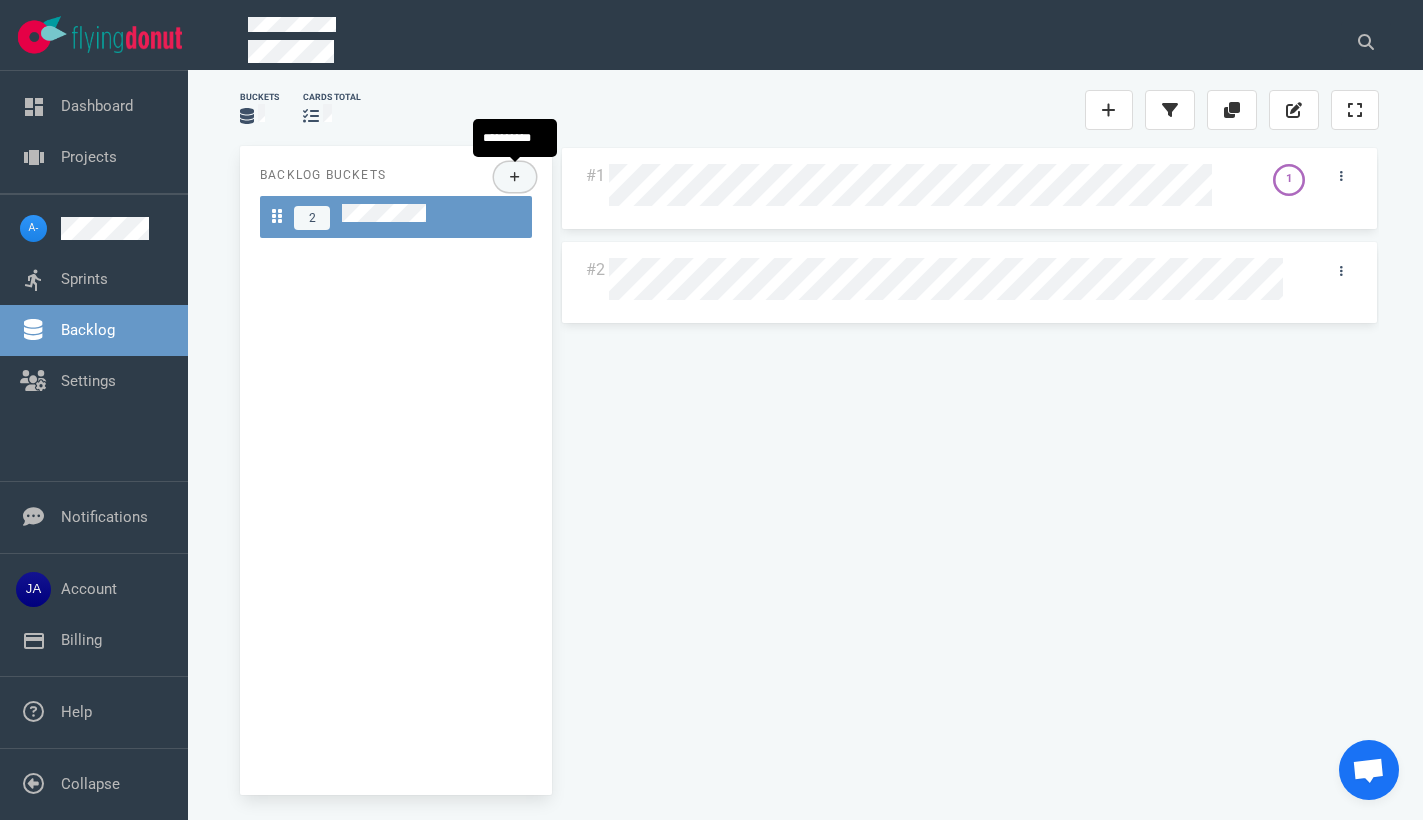 click at bounding box center (515, 177) 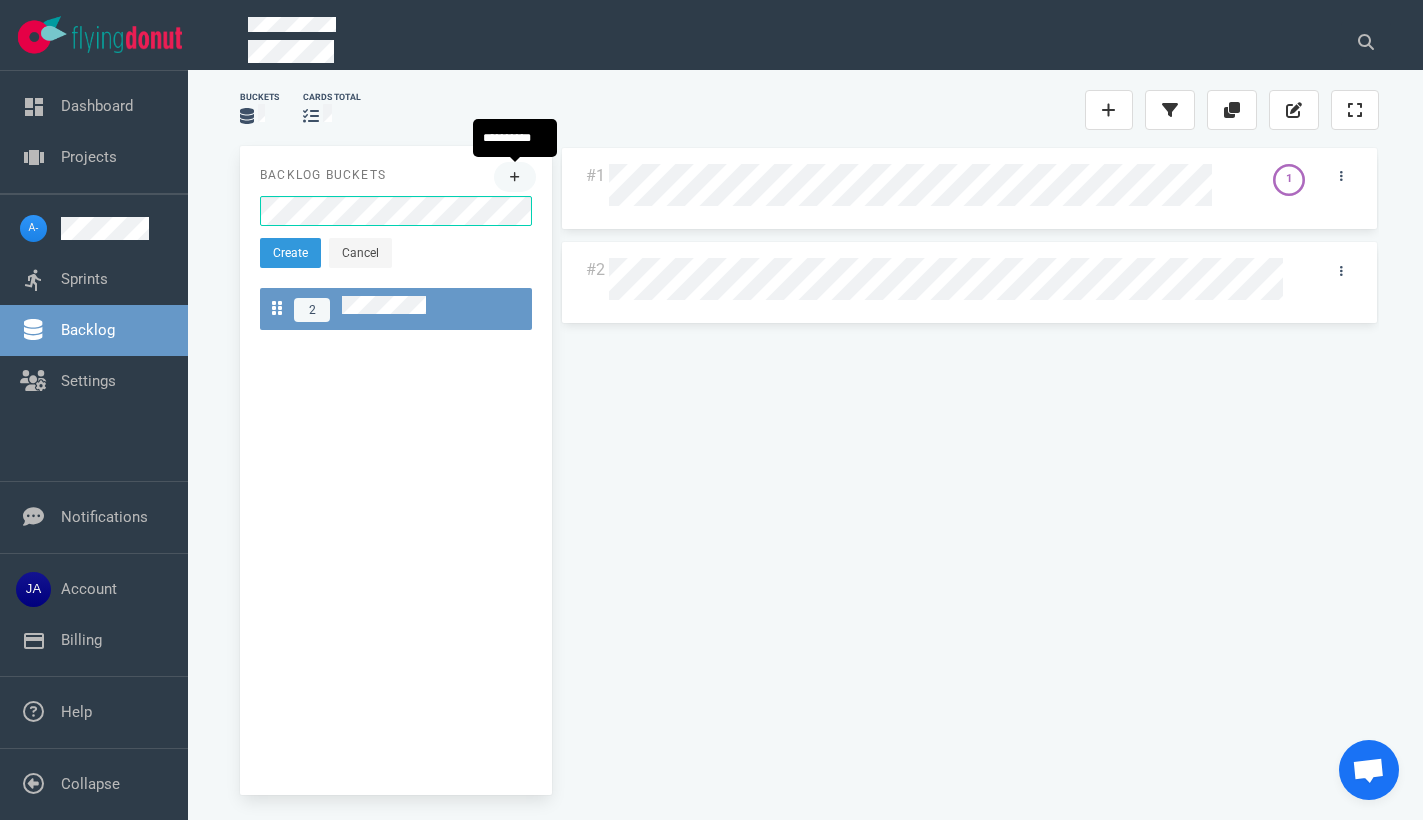 click on "Create" at bounding box center (290, 253) 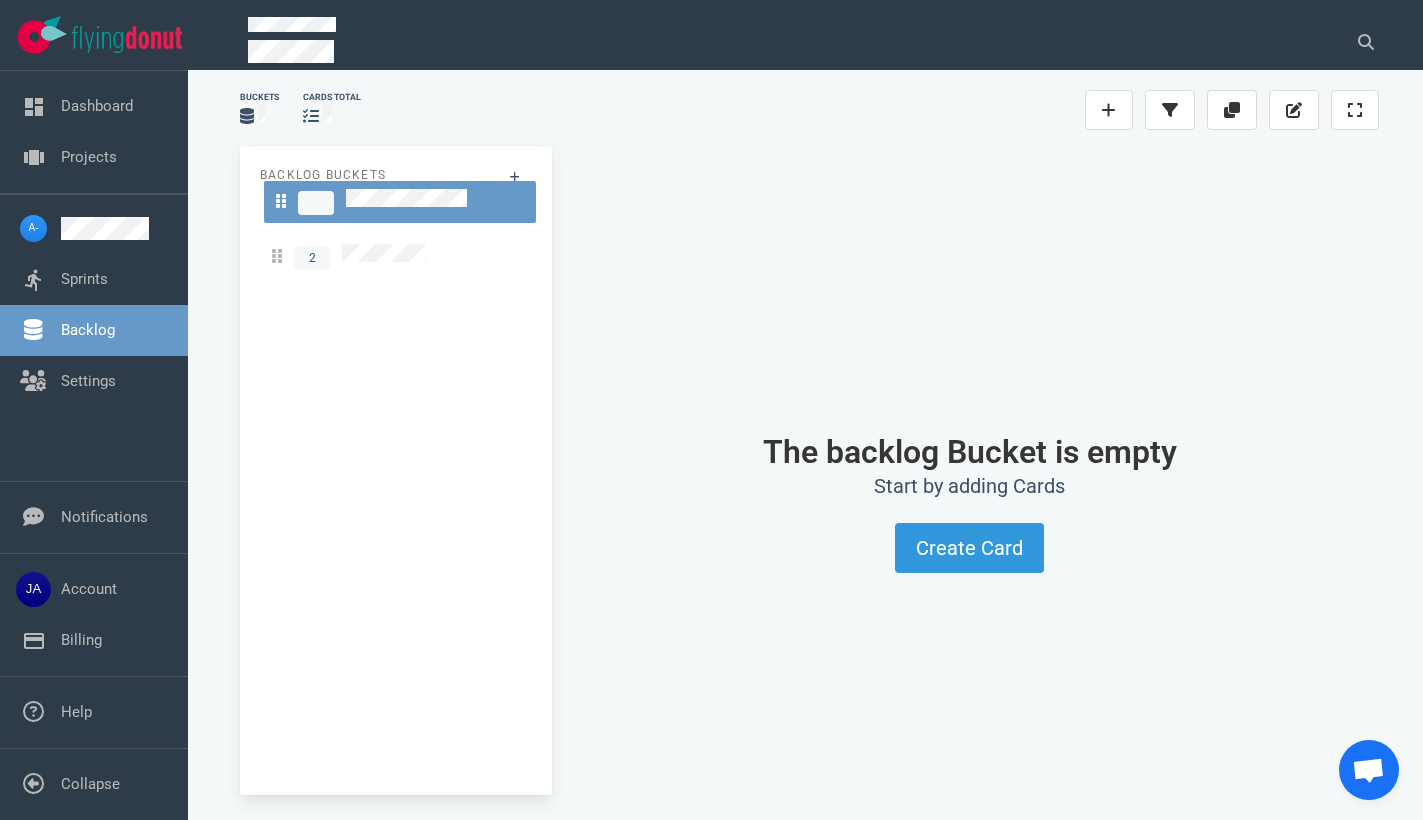 drag, startPoint x: 273, startPoint y: 262, endPoint x: 277, endPoint y: 207, distance: 55.145264 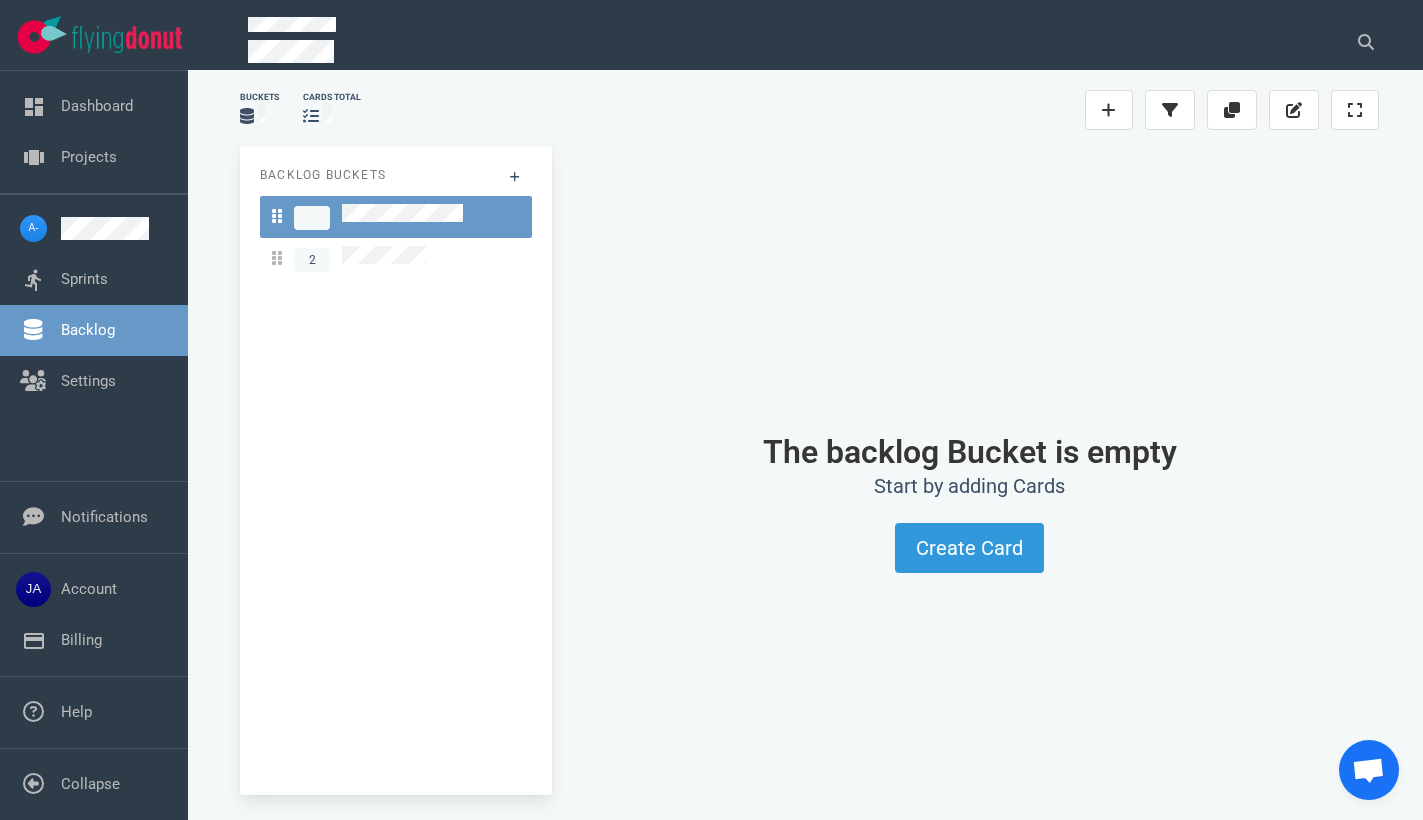 click on "Backlog Buckets   2" at bounding box center [396, 470] 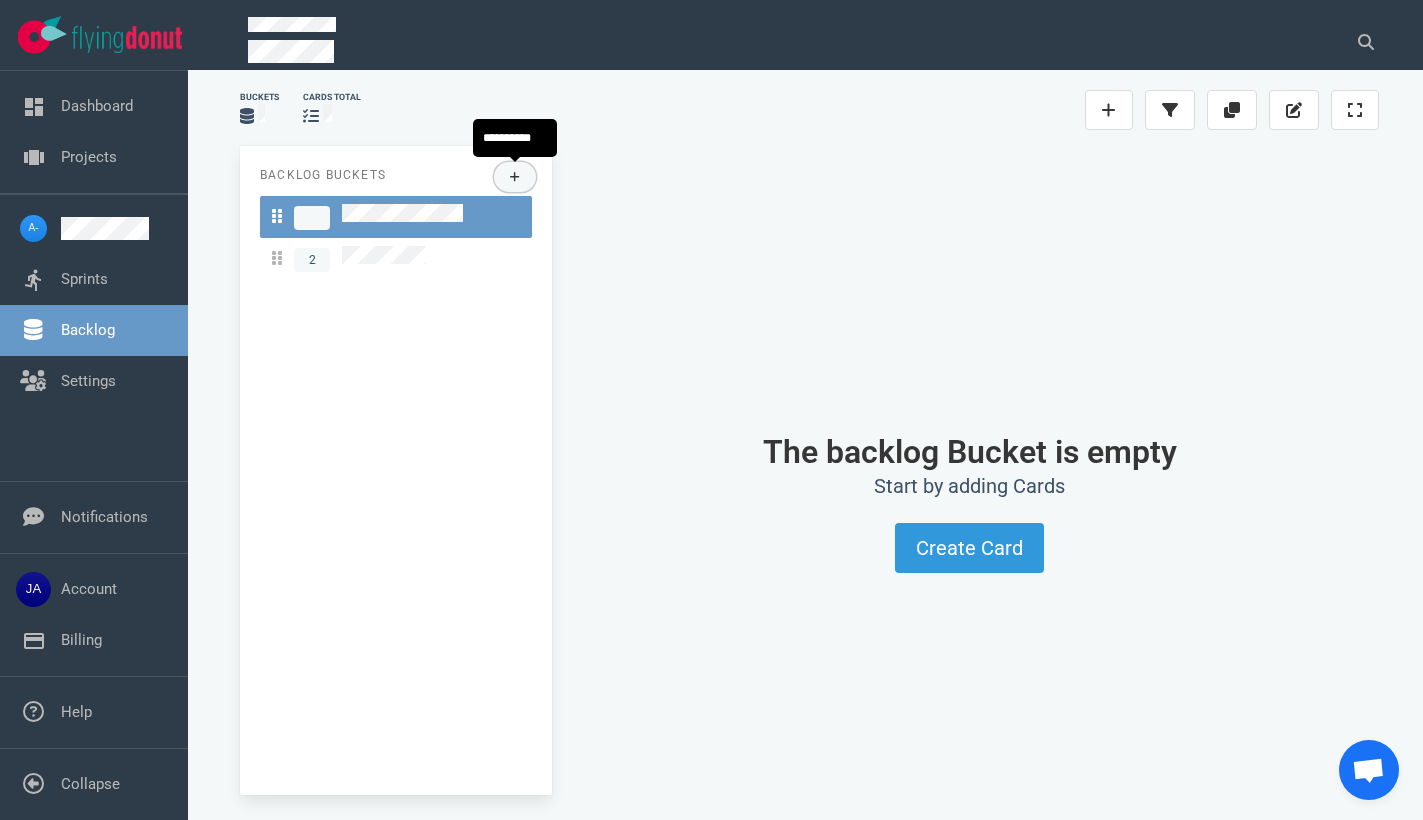click at bounding box center [515, 177] 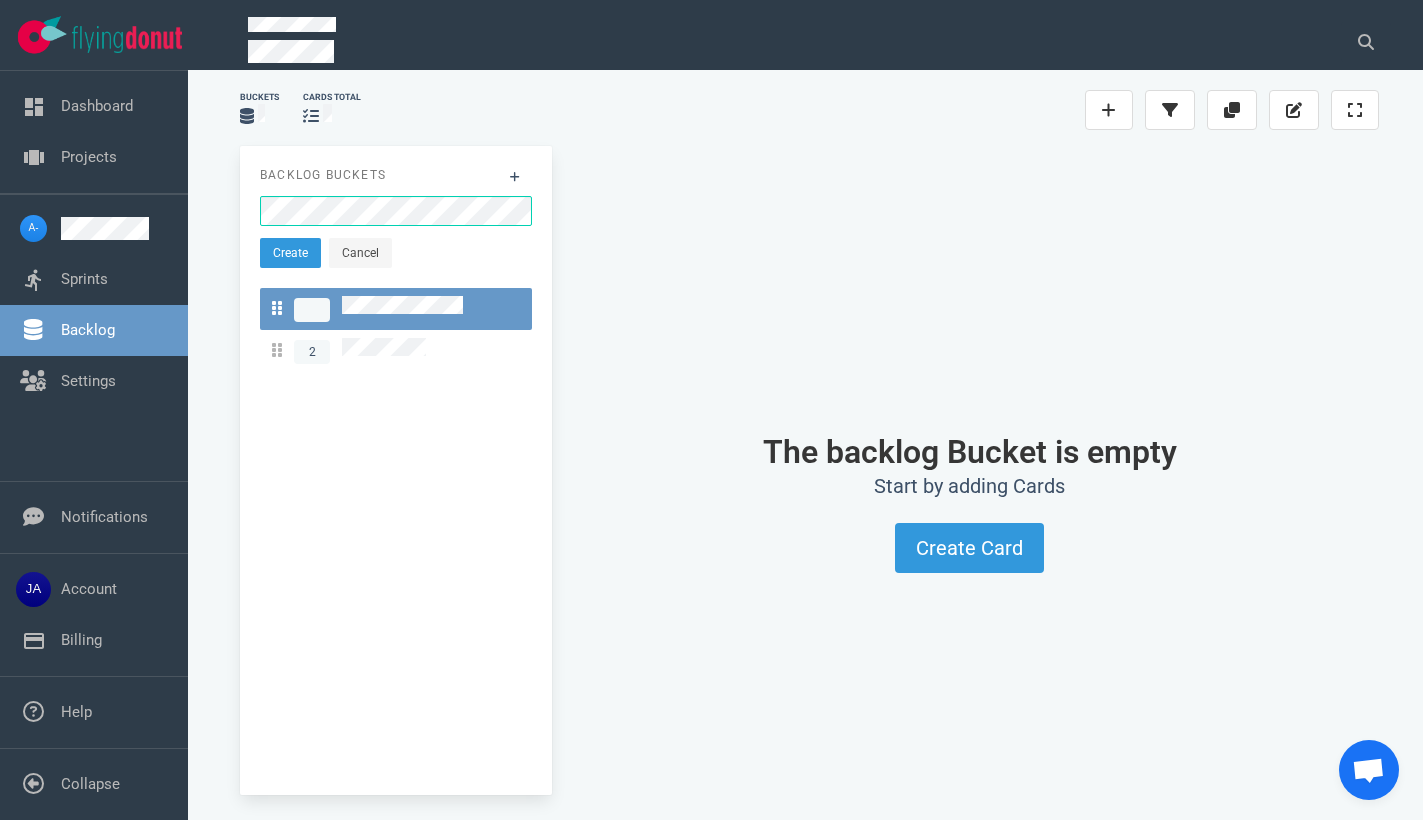 click on "Create" at bounding box center [290, 253] 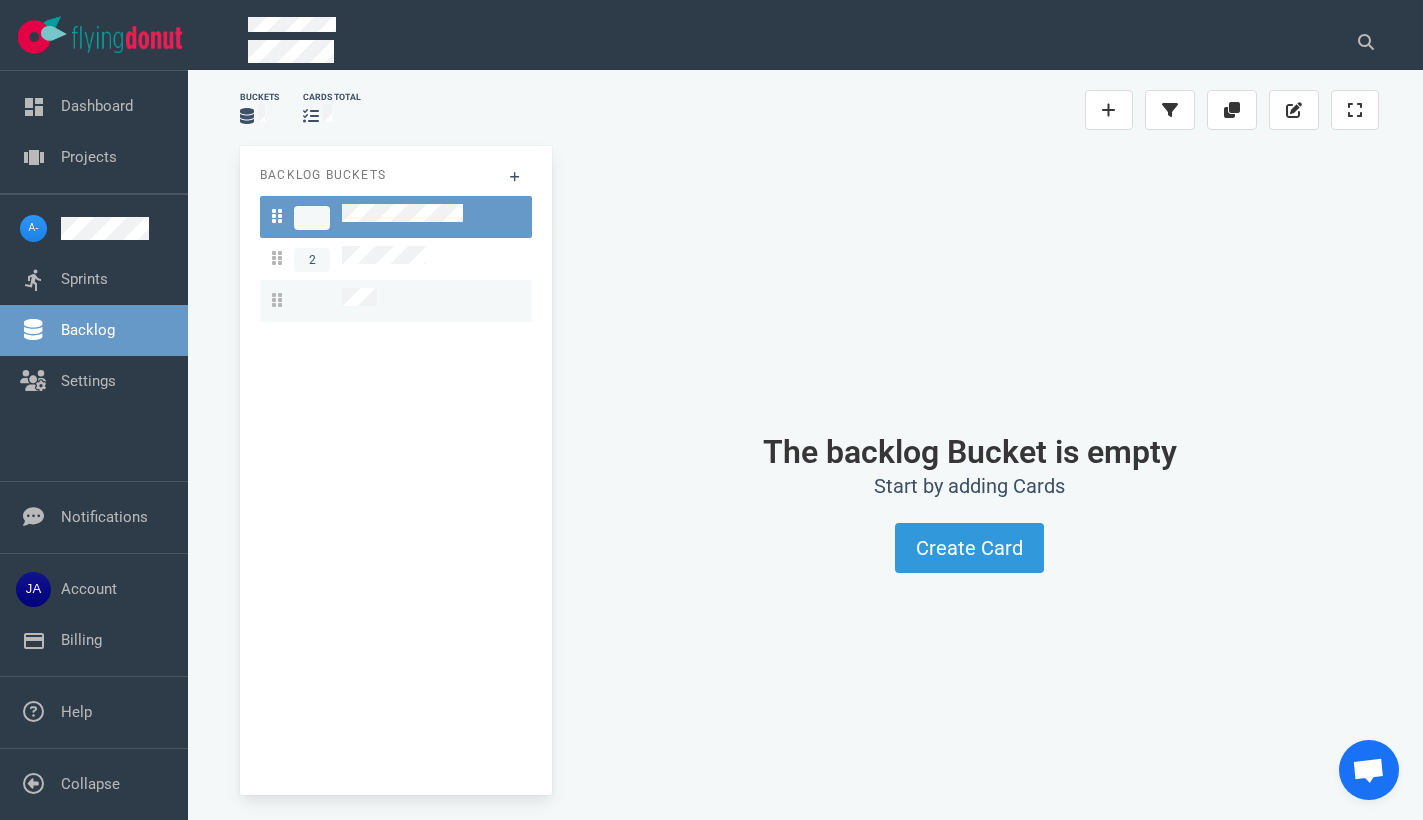 click at bounding box center [396, 301] 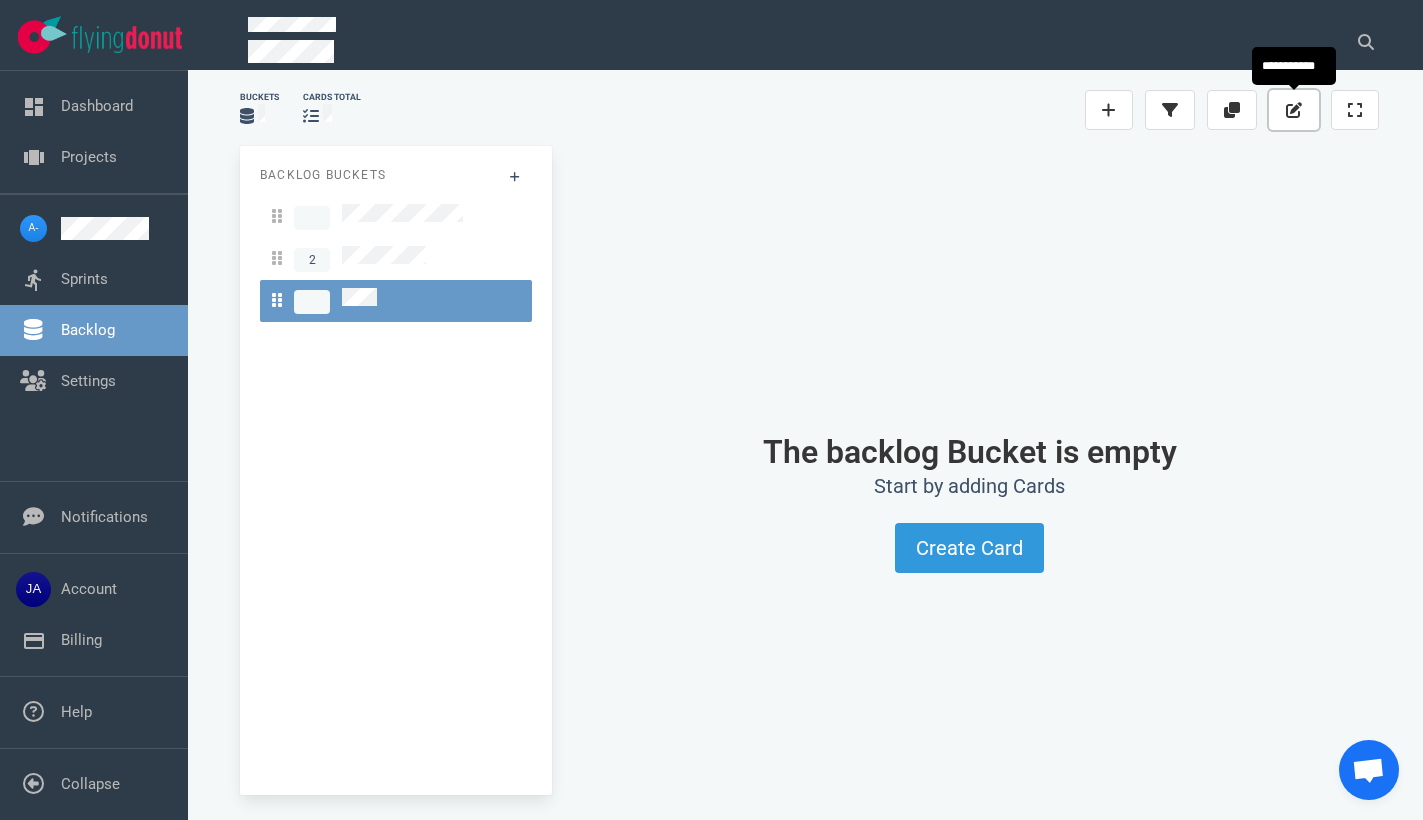 click at bounding box center (1294, 110) 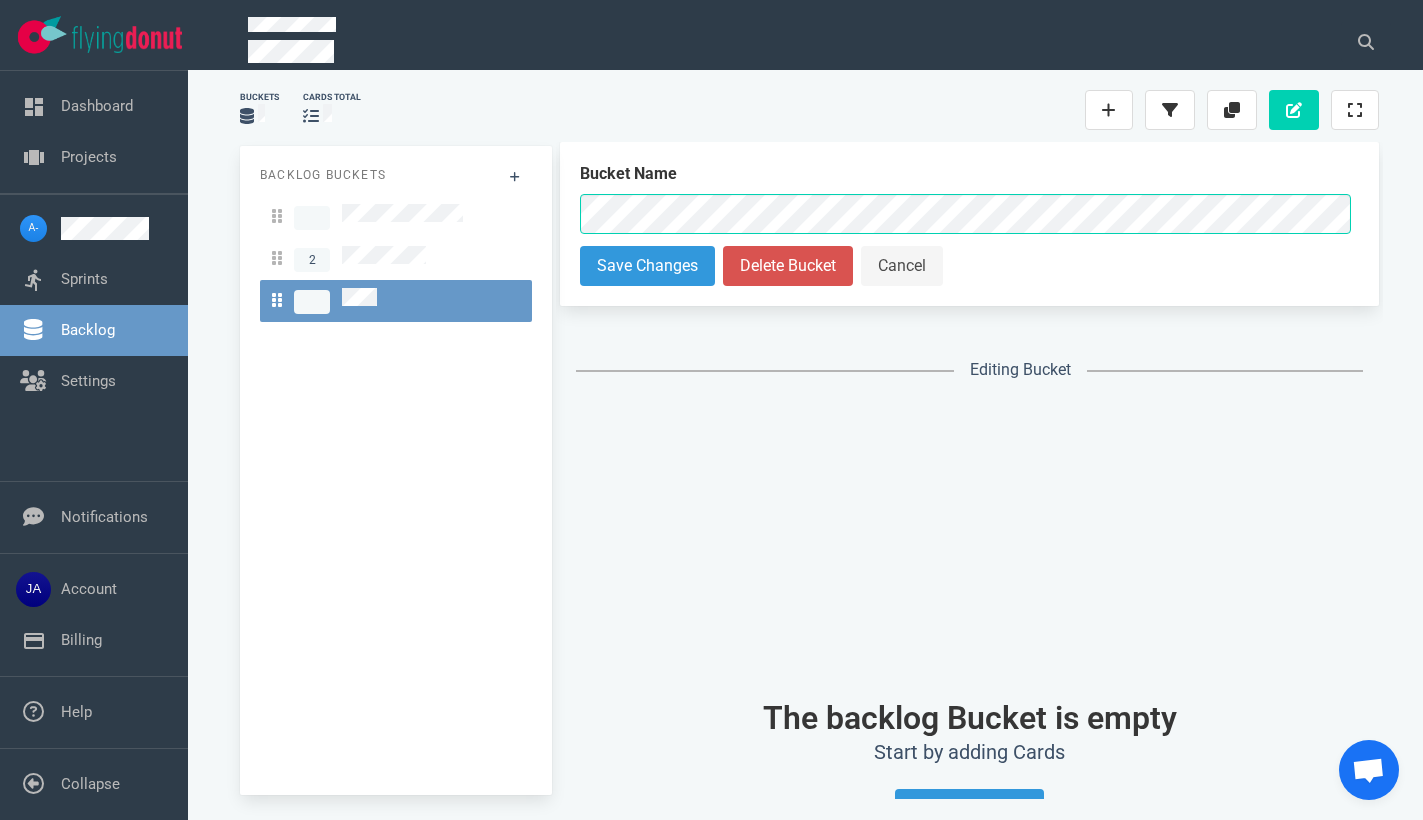 scroll, scrollTop: 0, scrollLeft: 0, axis: both 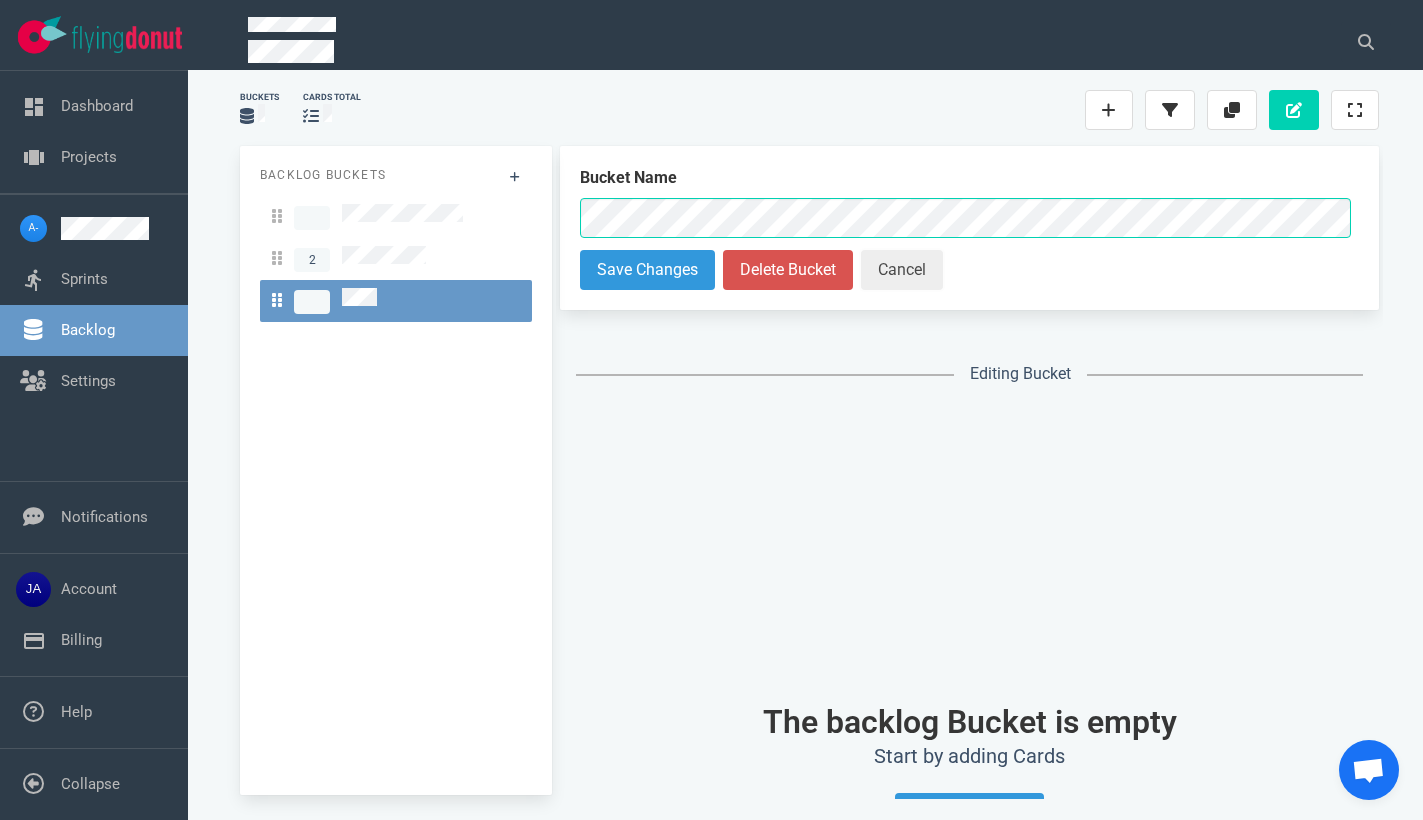 click on "Cancel" at bounding box center (902, 270) 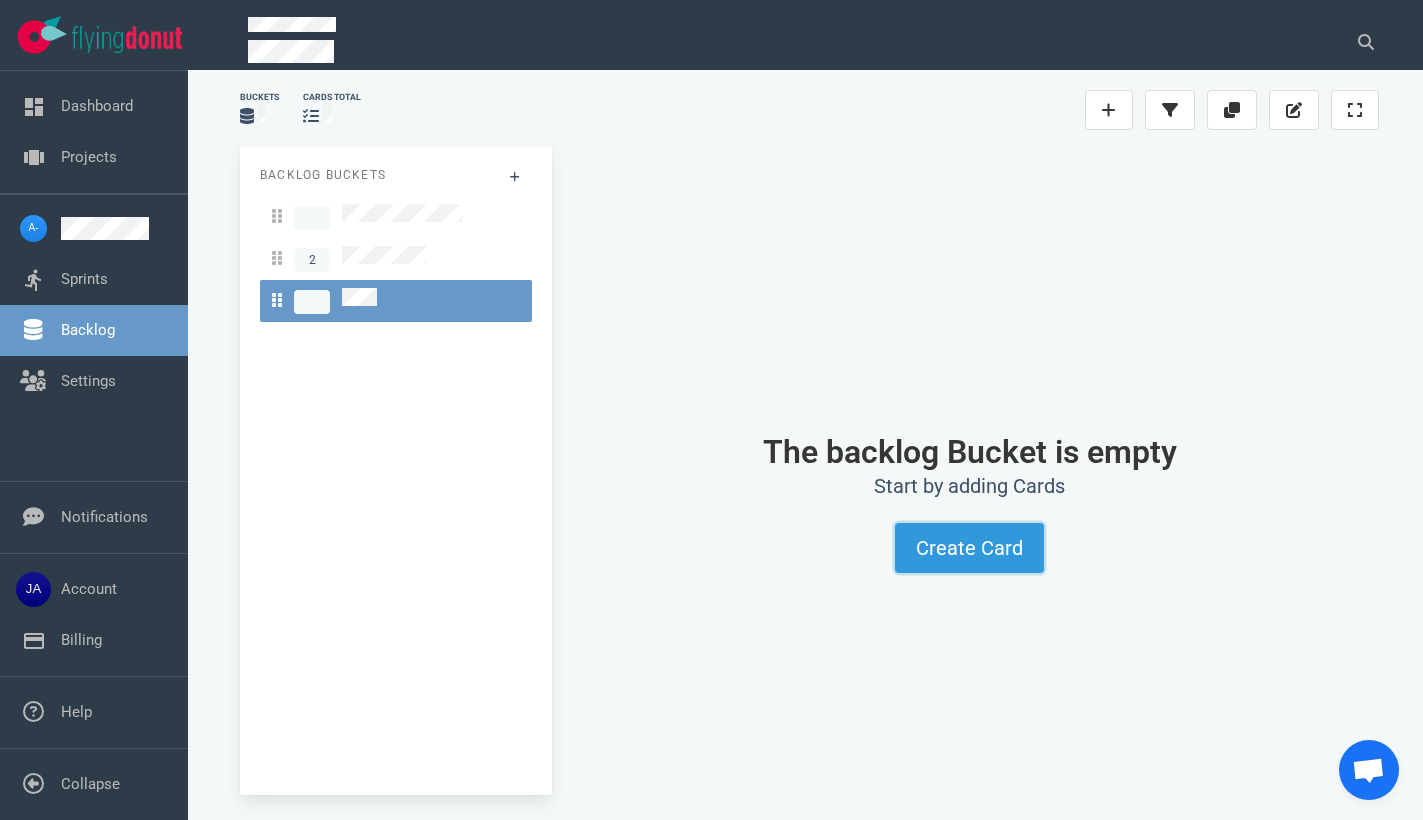 click on "Create Card" at bounding box center (969, 548) 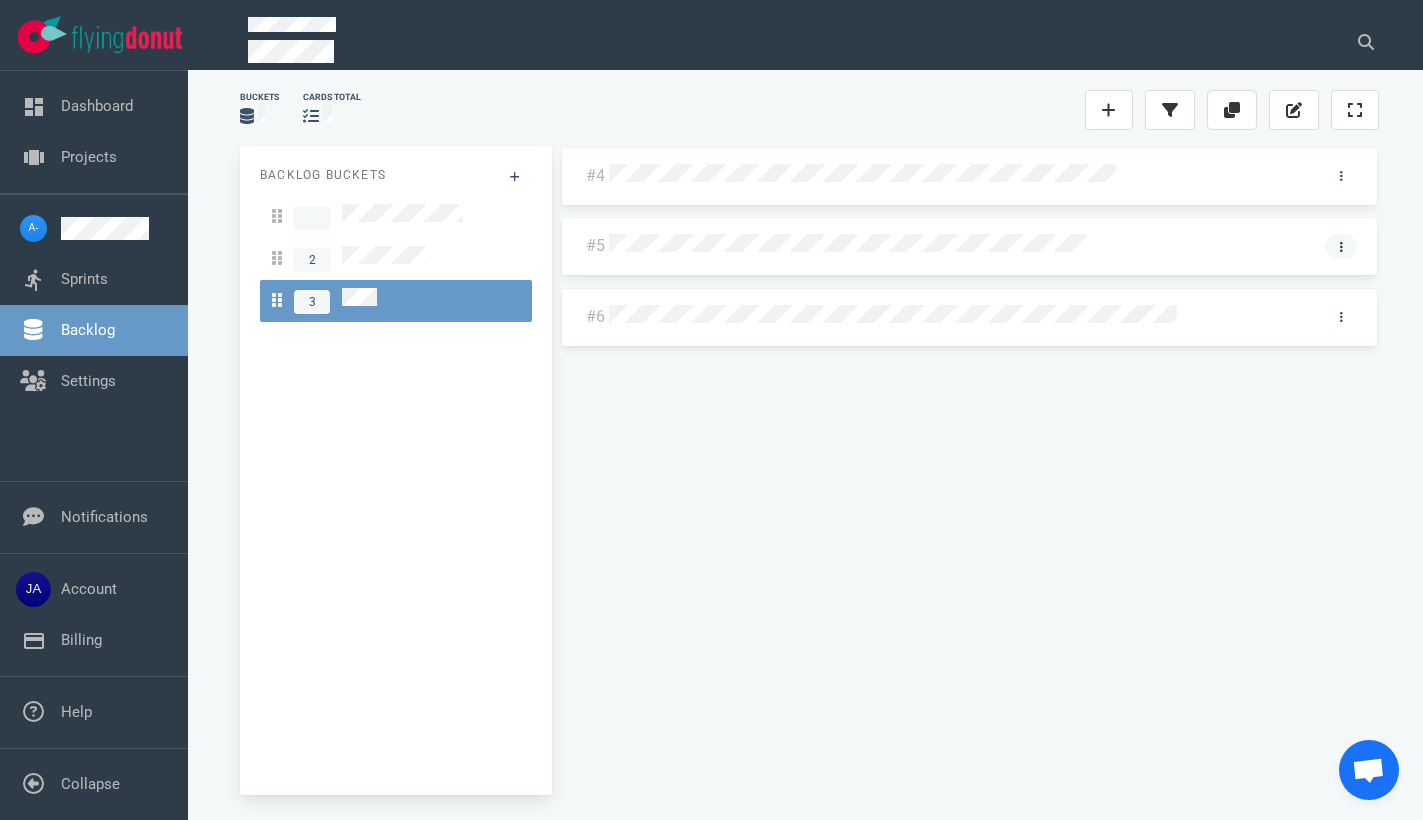 click at bounding box center (1341, 176) 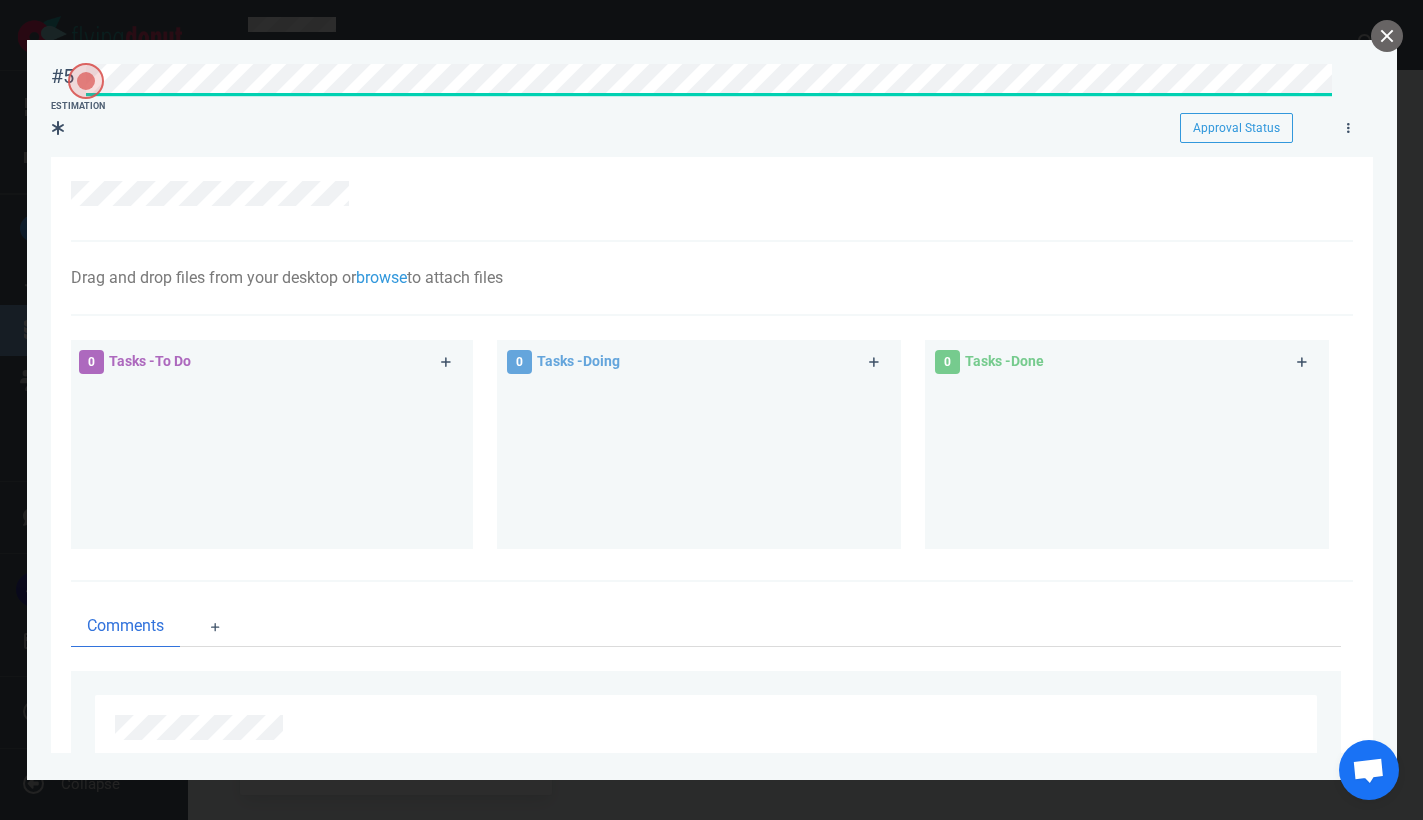 click on "#5 Approval Status Estimation   Approval Status Drag and drop files from your desktop or  browse  to attach files Attach Files Computer Google Drive Dropbox 0 Tasks -  To Do 0 Tasks -  Doing 0 Tasks -  Done Comments" at bounding box center [712, 396] 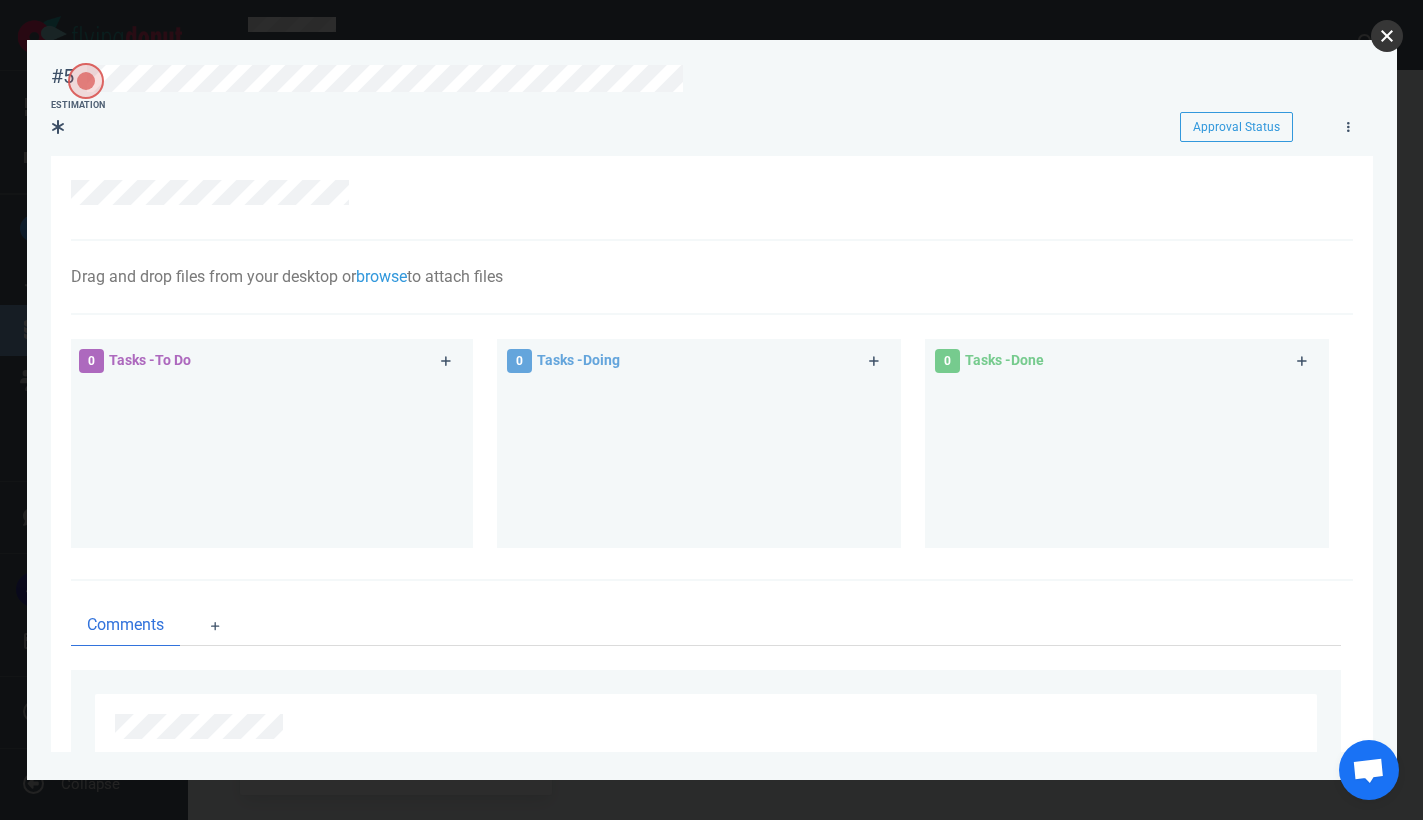 click at bounding box center (1387, 36) 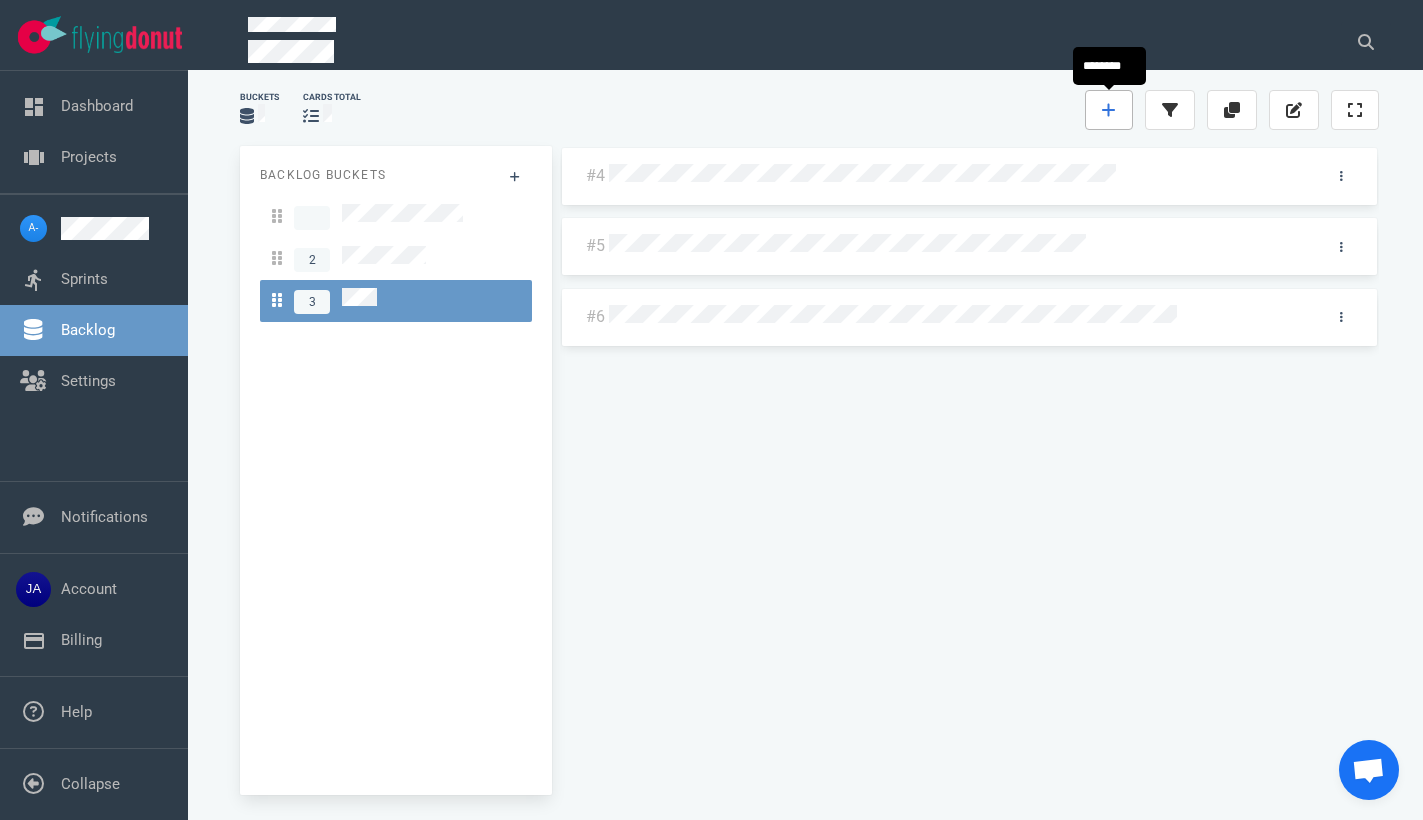 click at bounding box center (1109, 110) 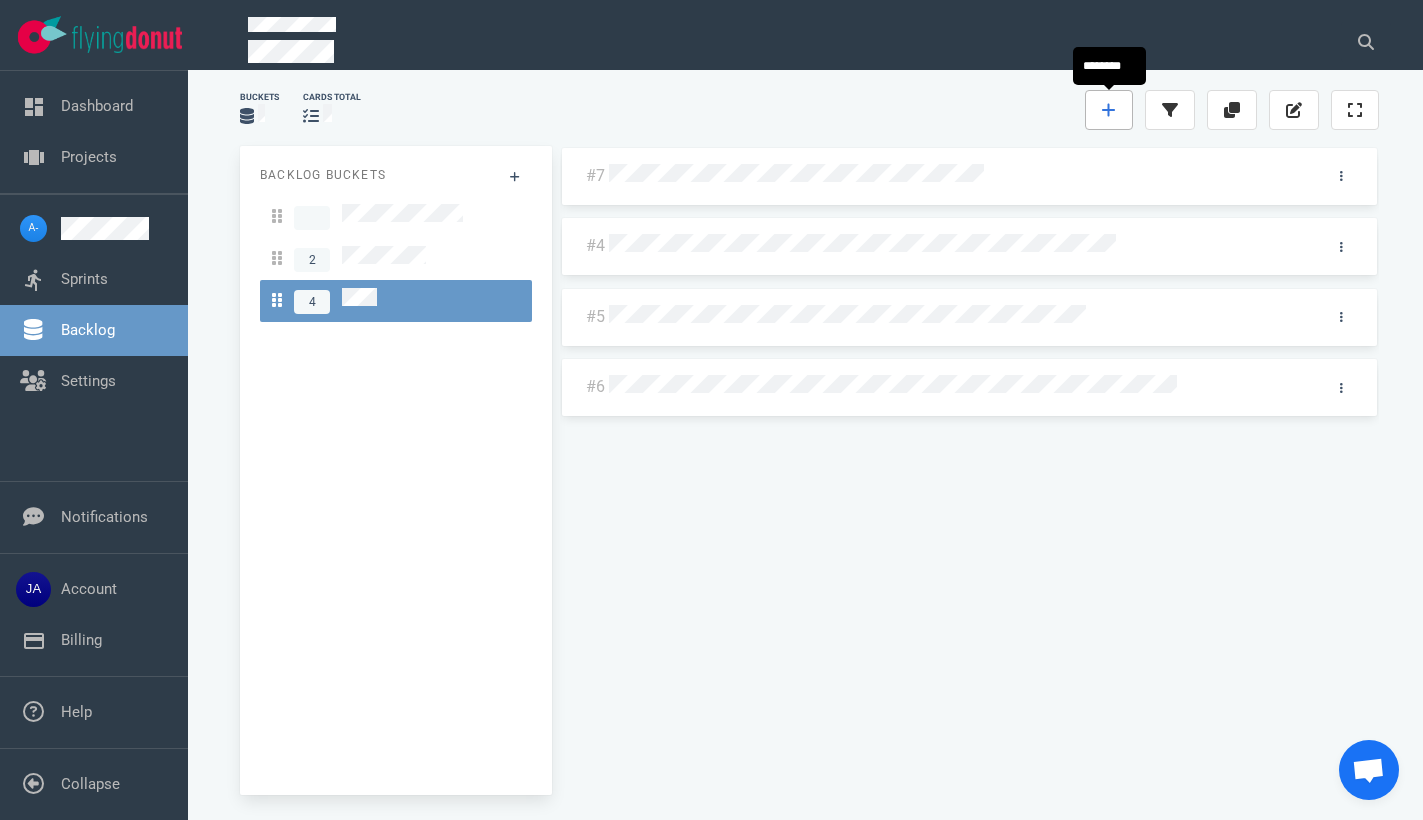 click at bounding box center [1108, 110] 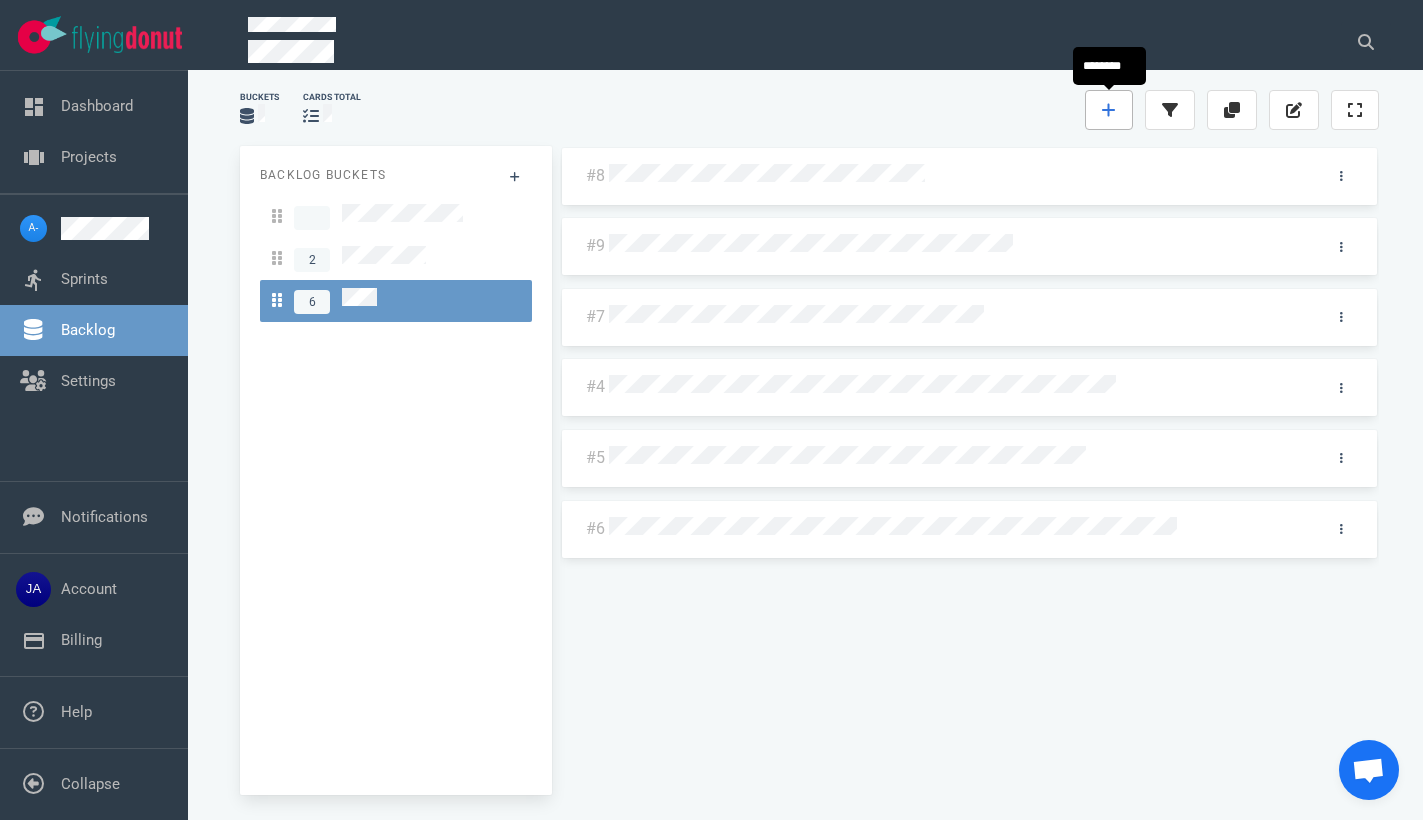 click at bounding box center [1109, 110] 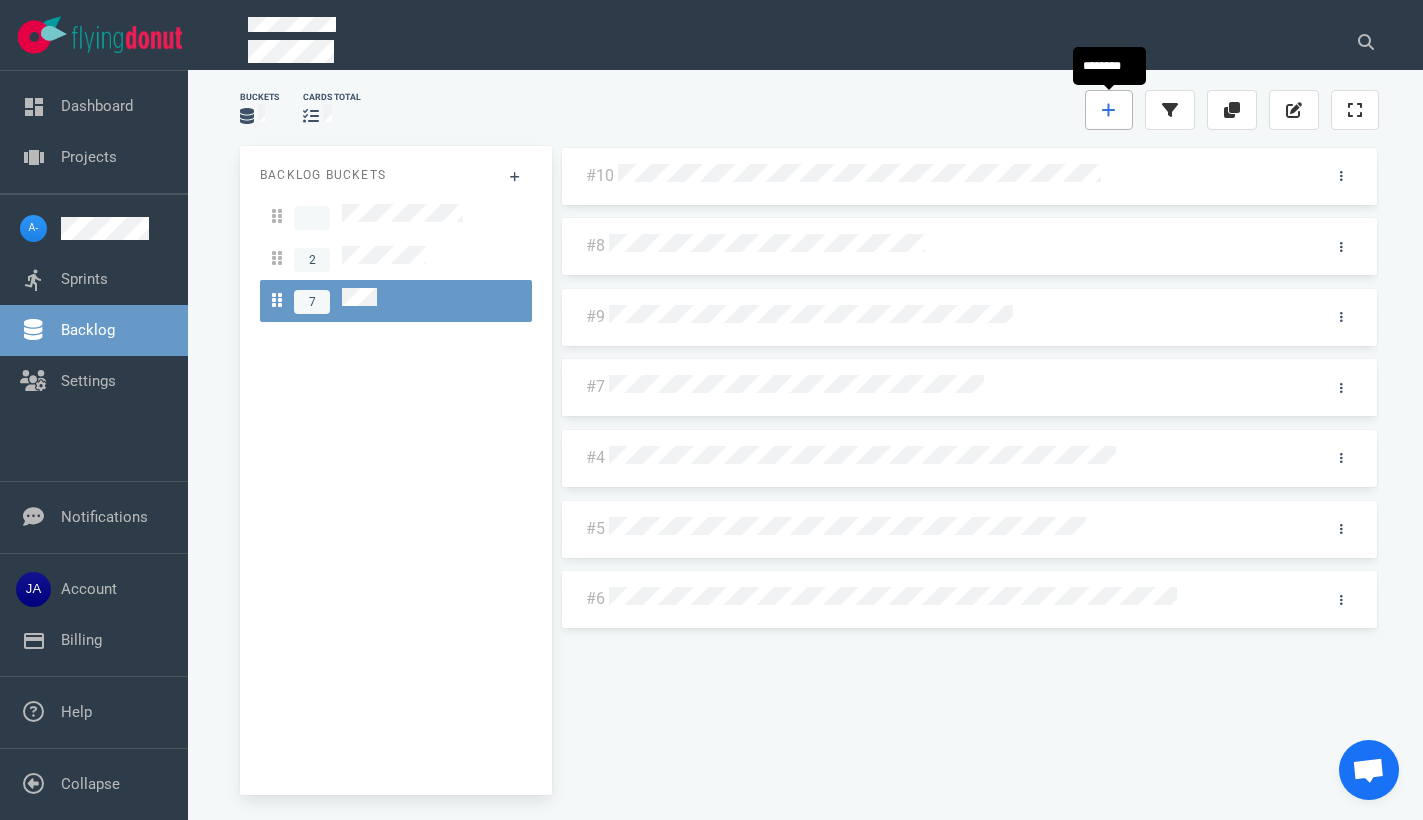click at bounding box center [1109, 110] 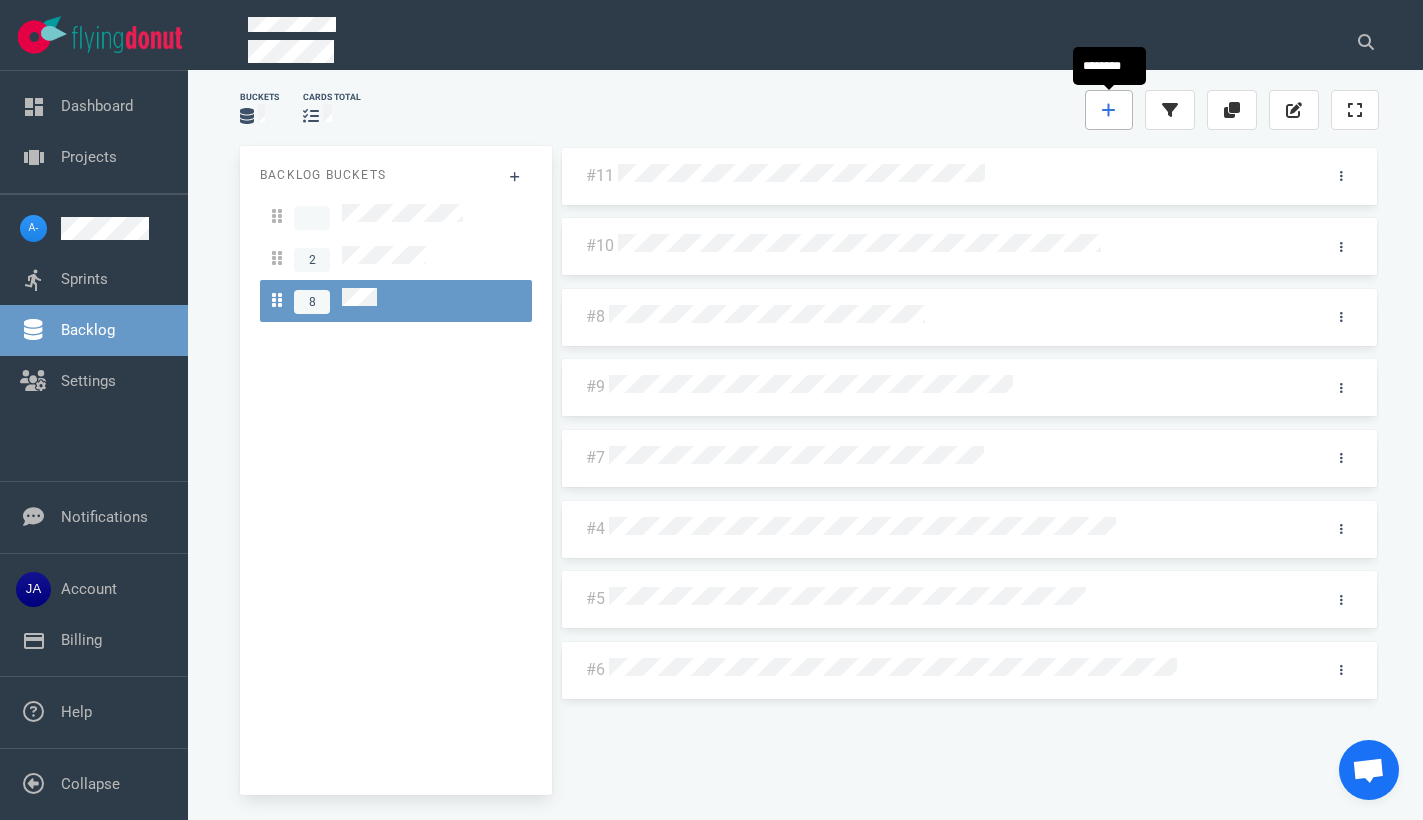 click at bounding box center (1108, 110) 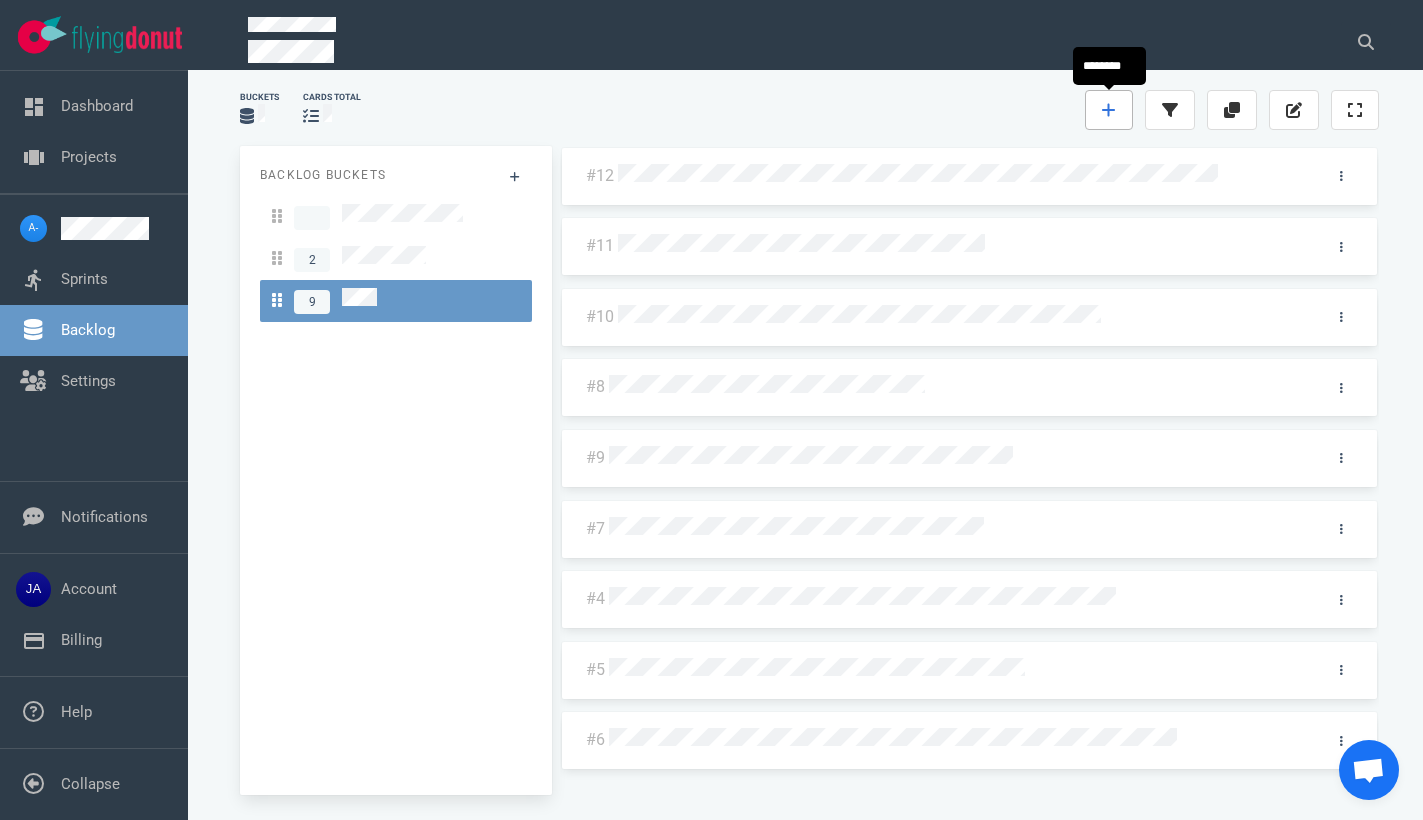 click at bounding box center (1109, 110) 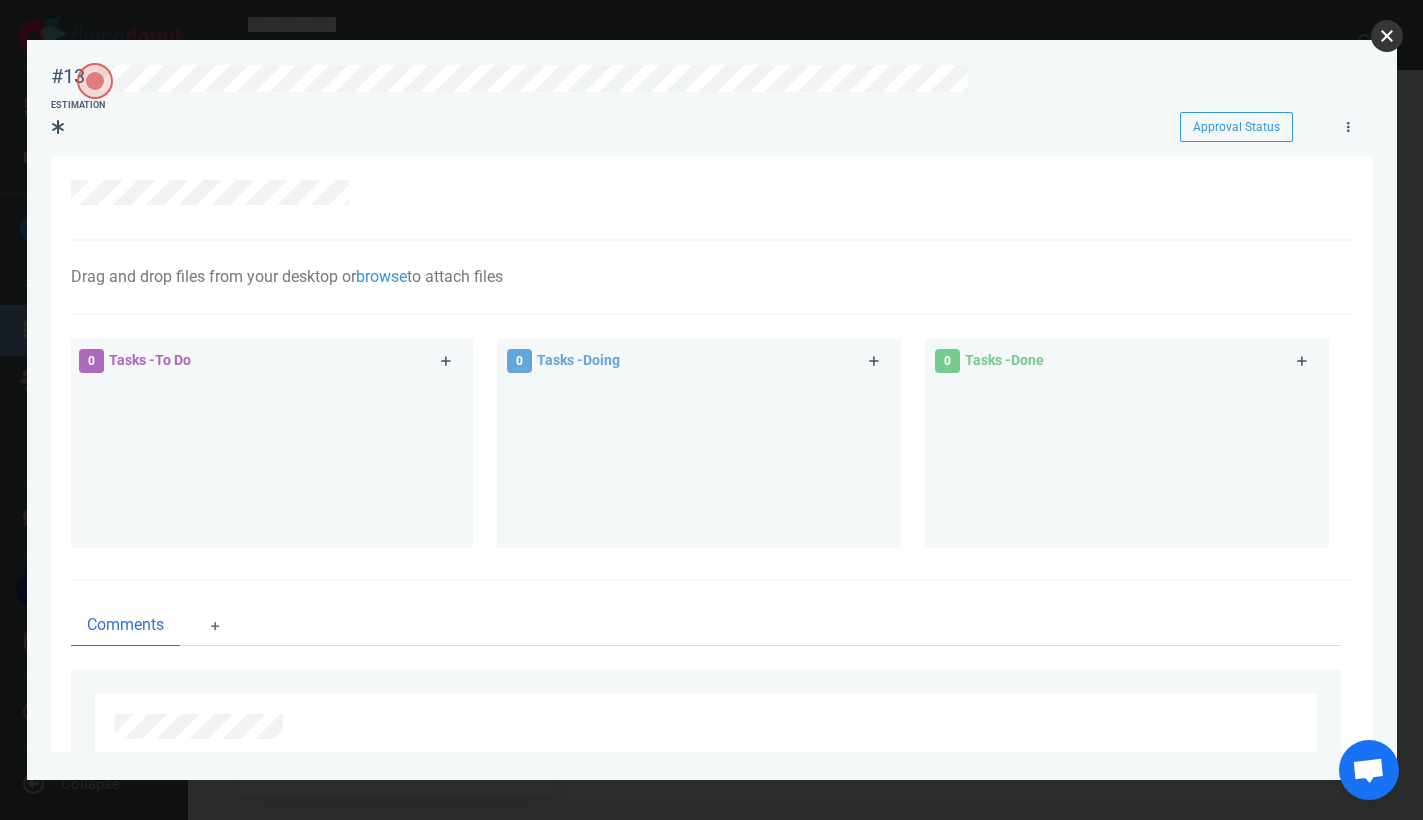 click at bounding box center (1387, 36) 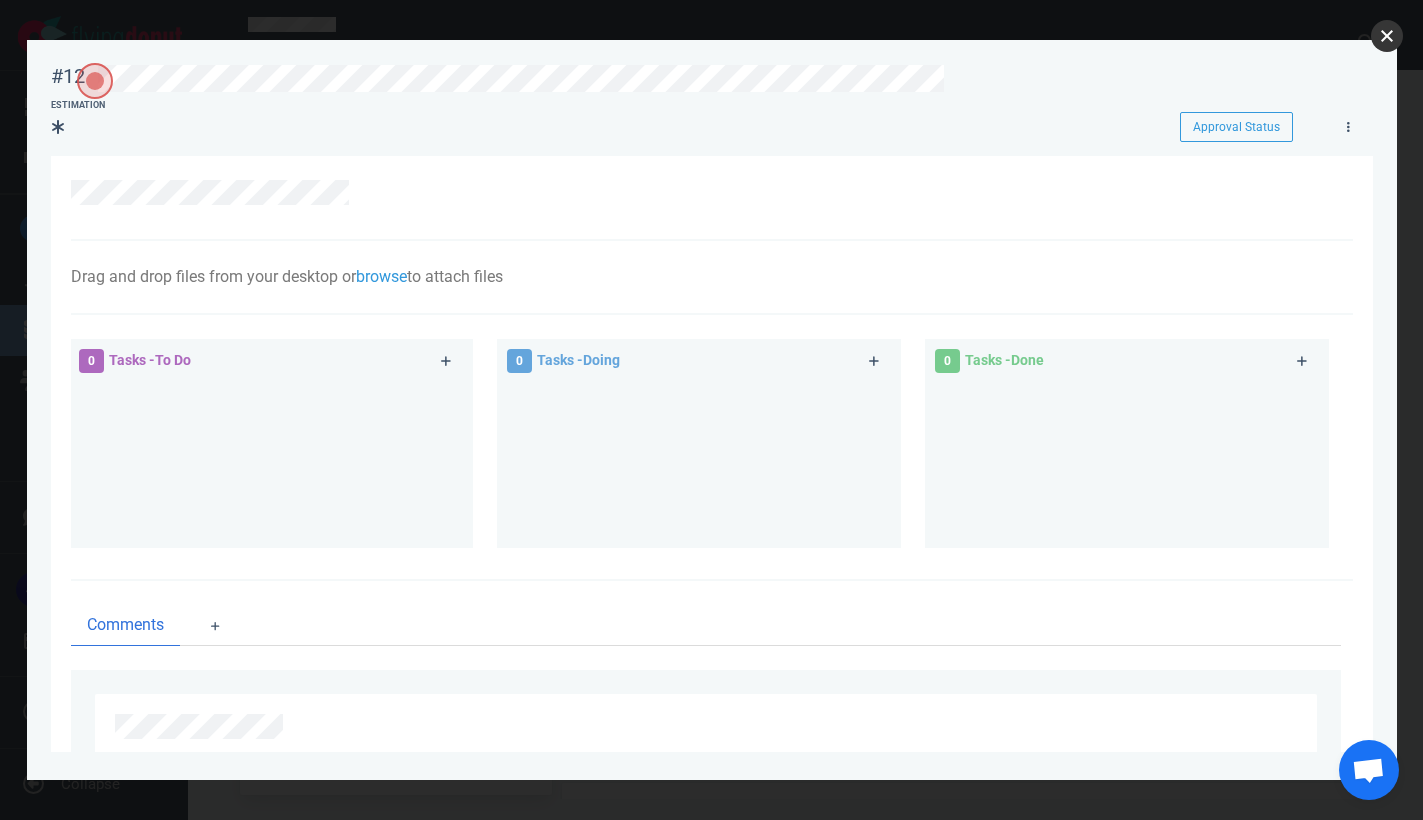click at bounding box center (1387, 36) 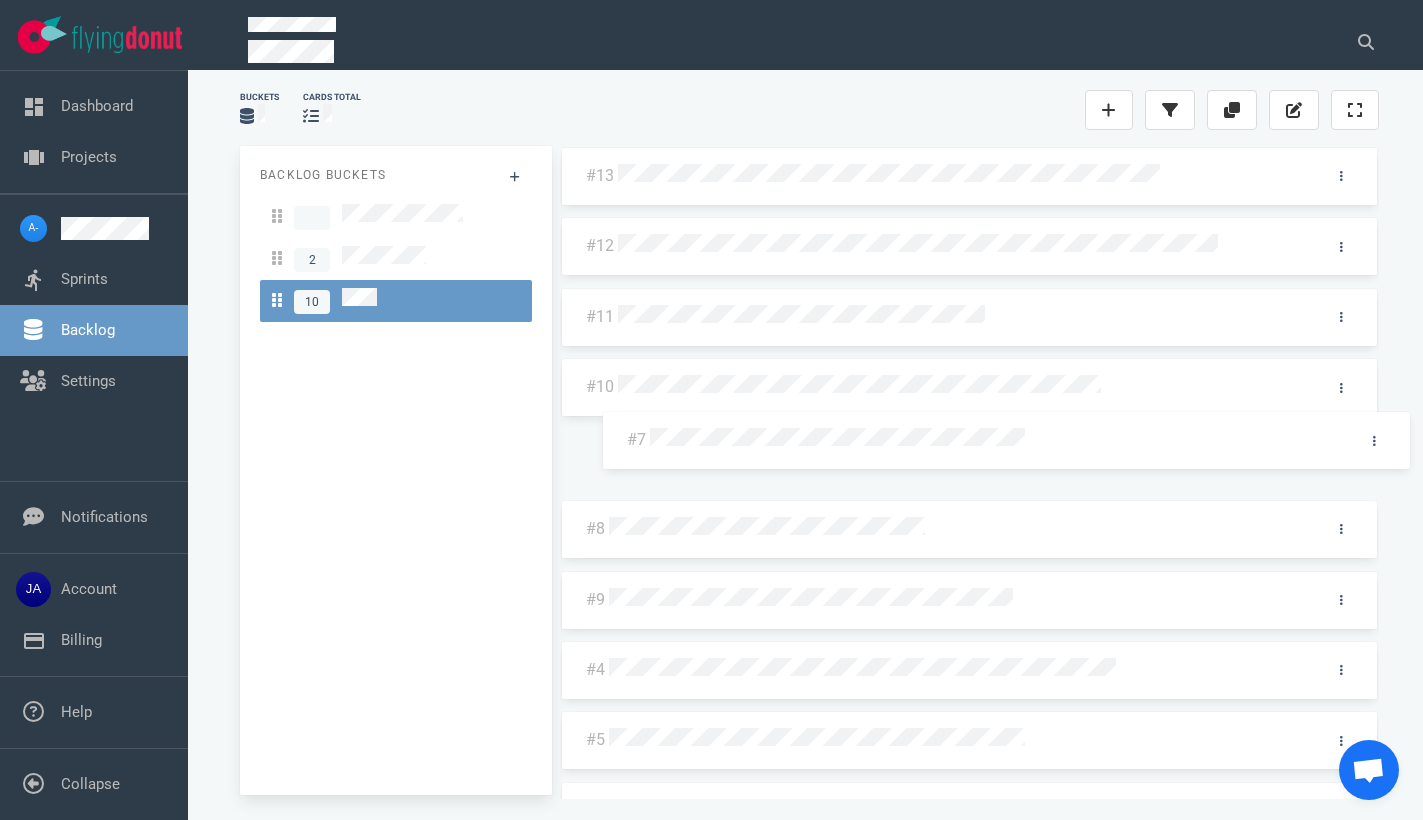 drag, startPoint x: 675, startPoint y: 617, endPoint x: 716, endPoint y: 458, distance: 164.2011 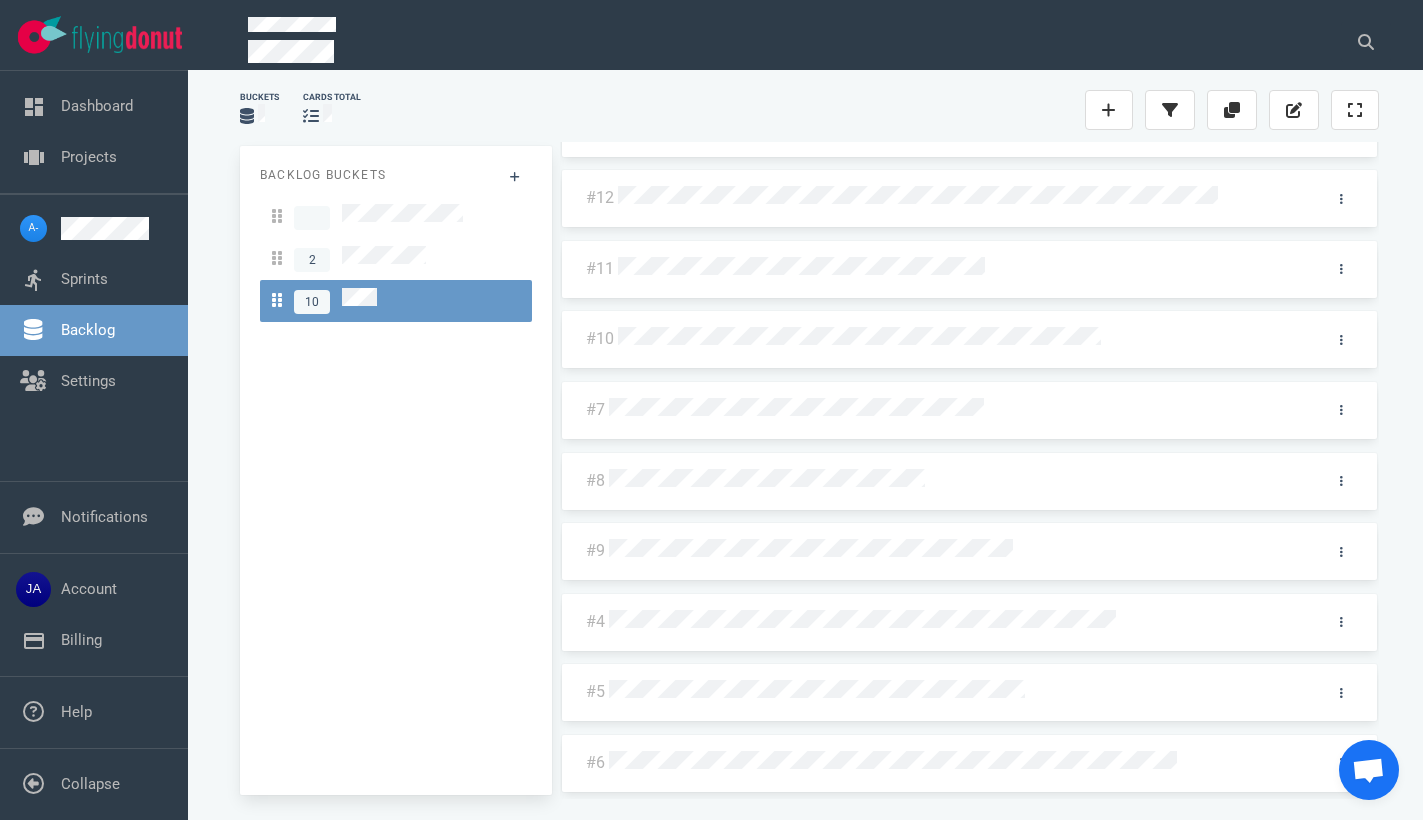 scroll, scrollTop: 53, scrollLeft: 0, axis: vertical 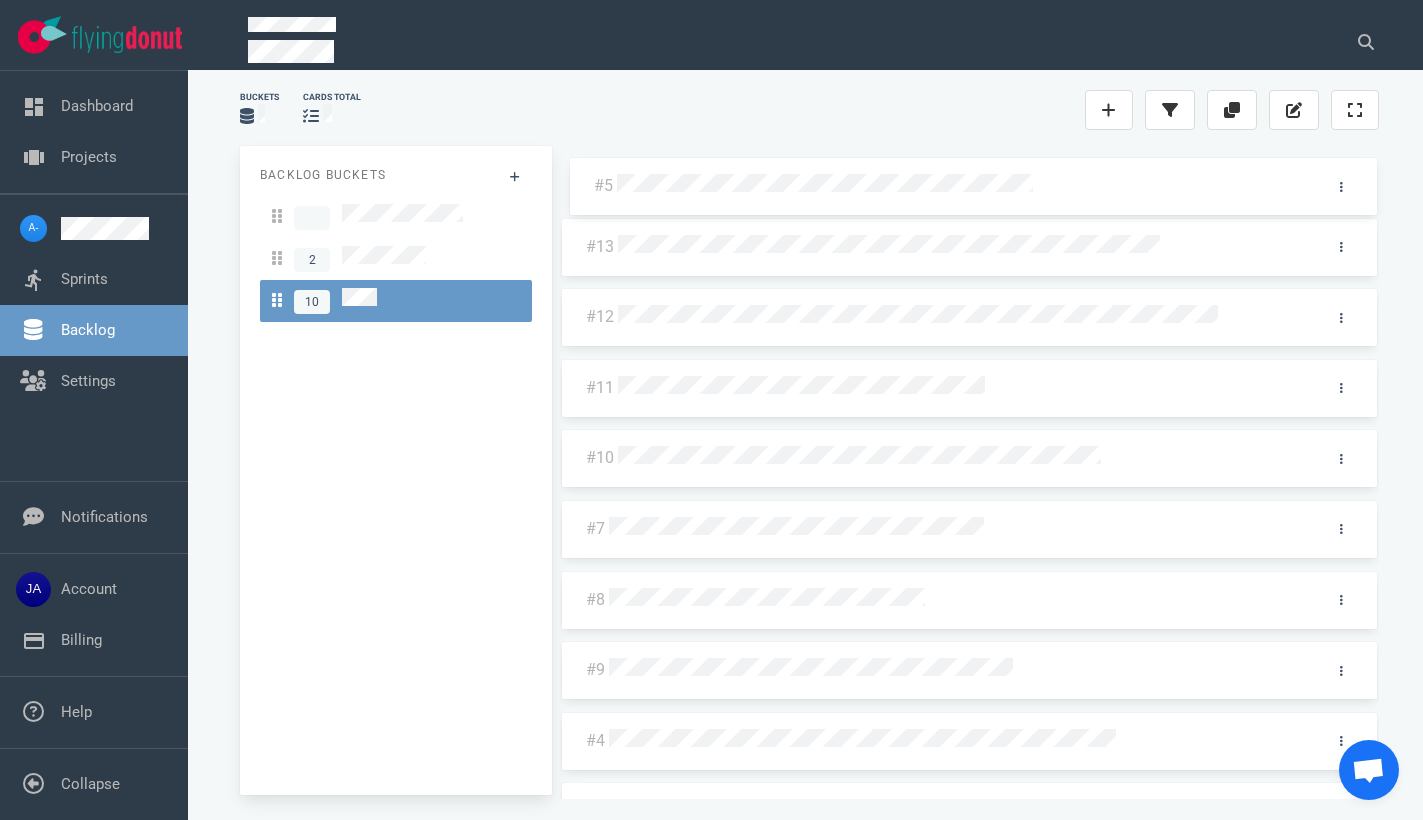 drag, startPoint x: 1109, startPoint y: 703, endPoint x: 1118, endPoint y: 202, distance: 501.08084 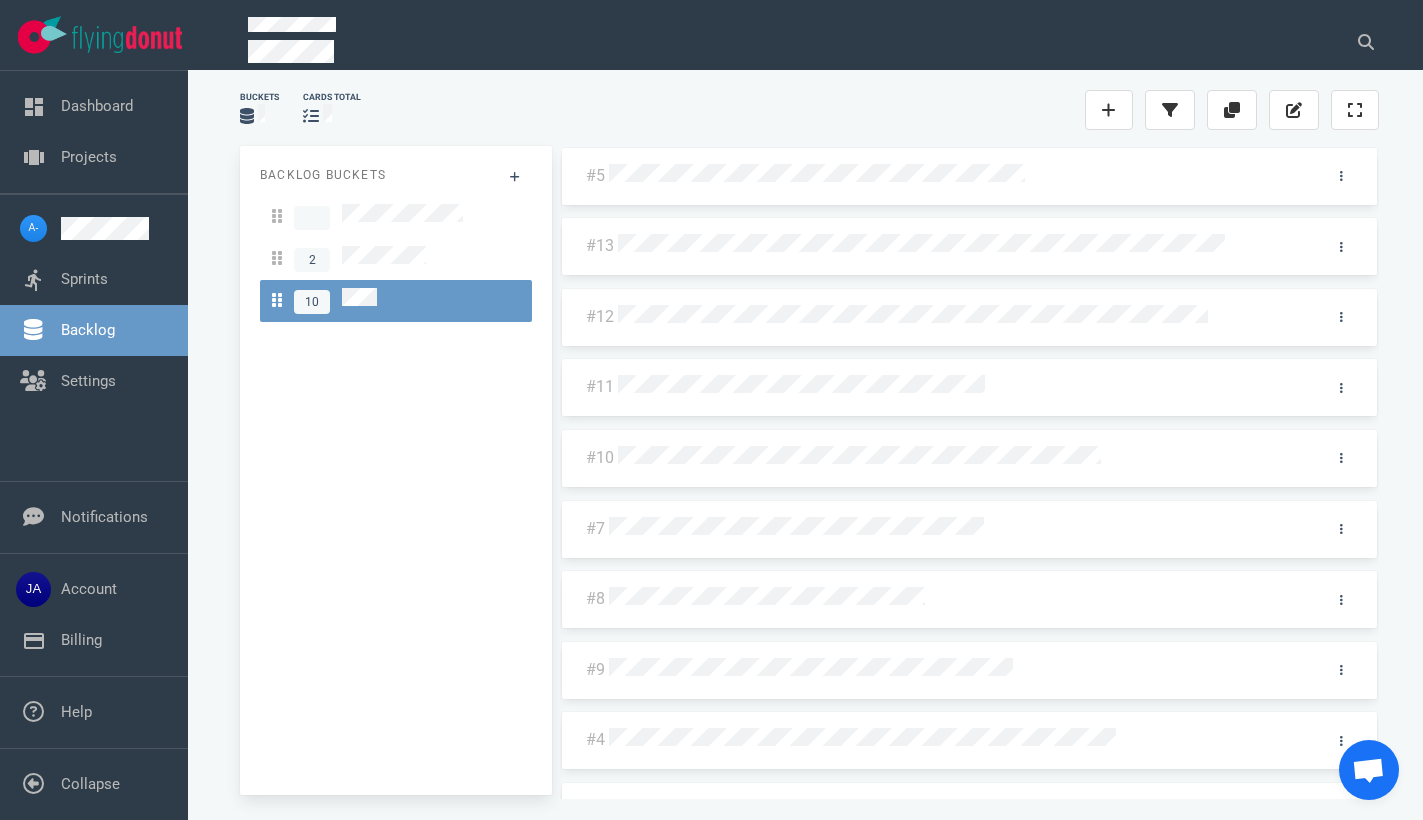 scroll, scrollTop: 5, scrollLeft: 0, axis: vertical 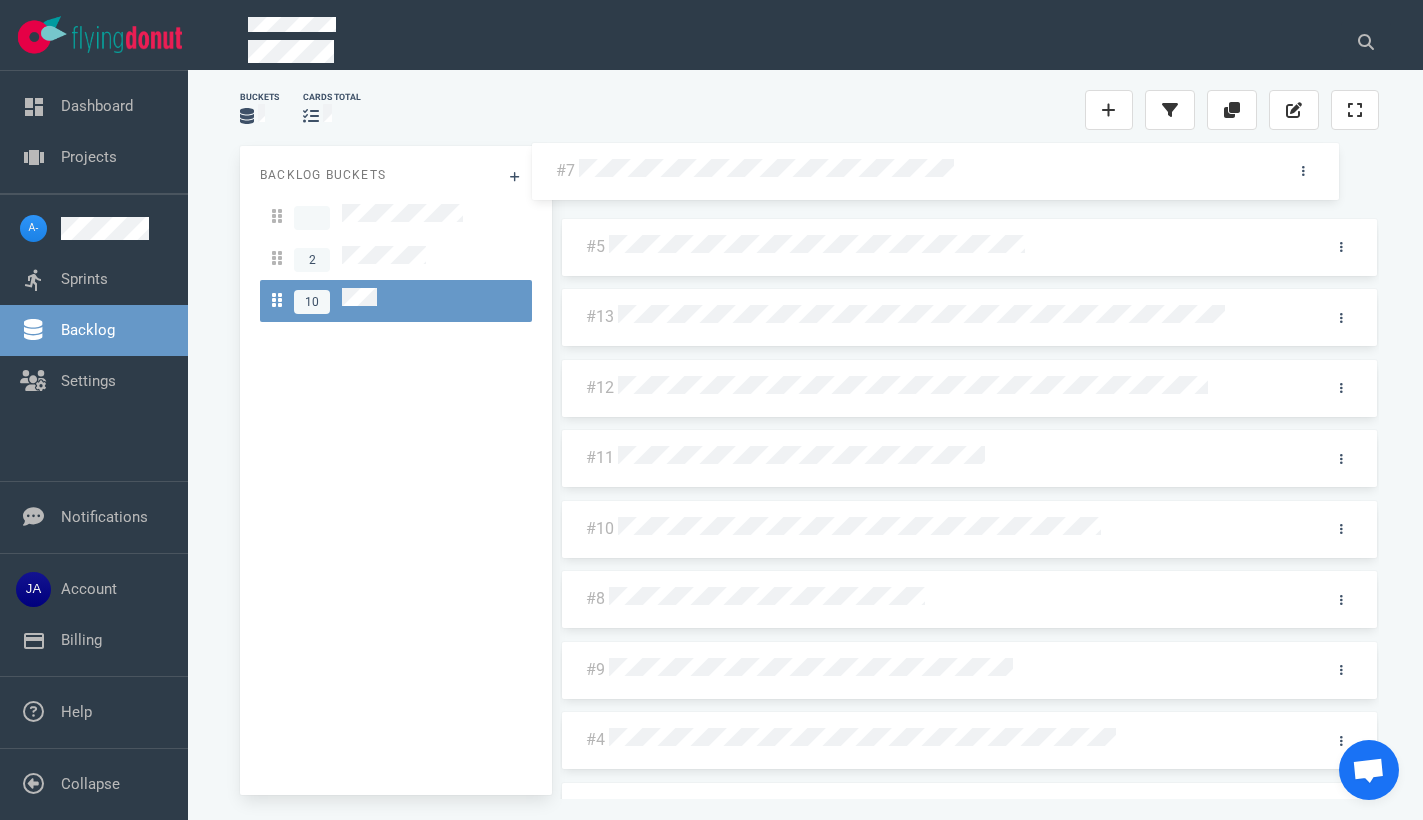 drag, startPoint x: 1049, startPoint y: 537, endPoint x: 1022, endPoint y: 184, distance: 354.03107 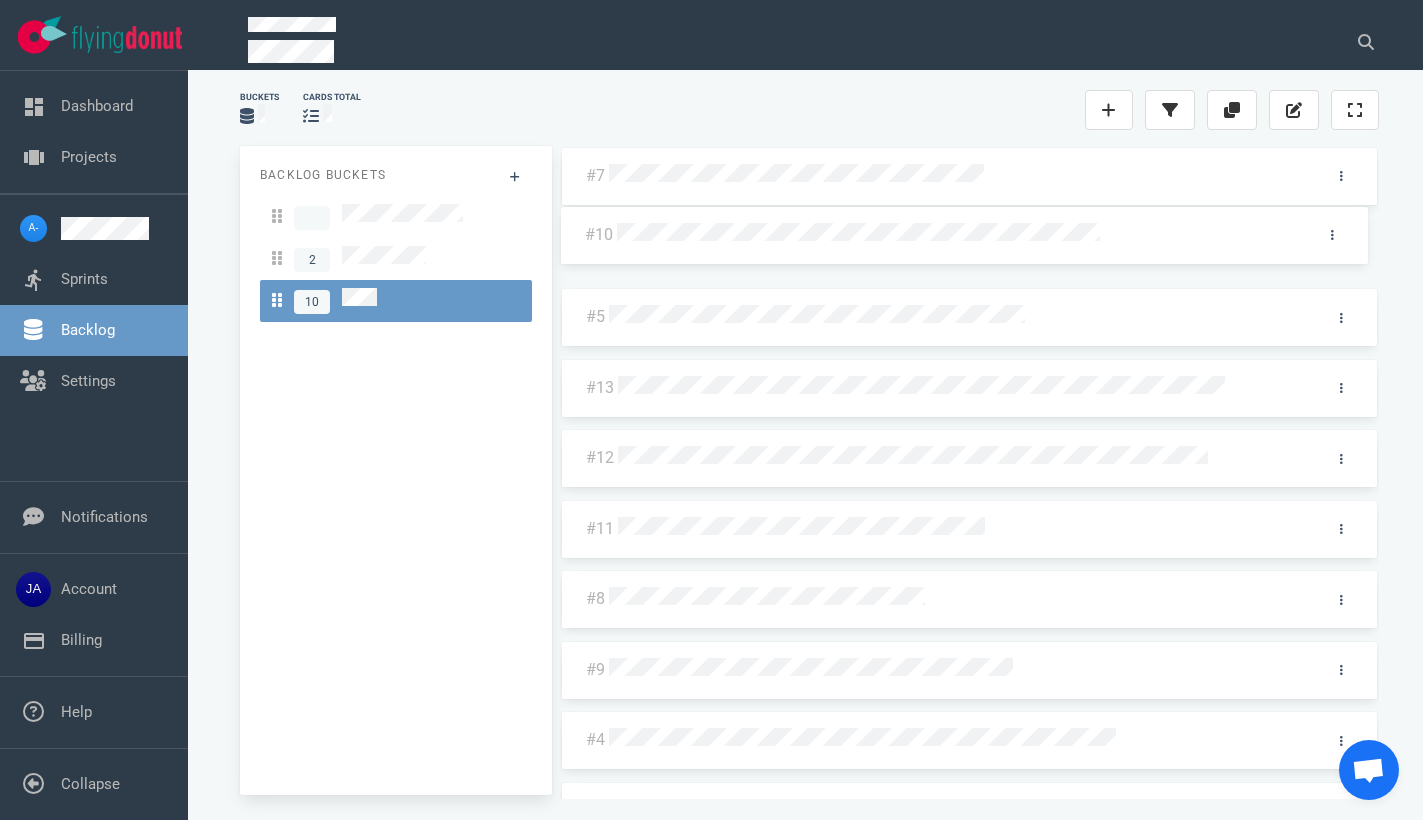 drag, startPoint x: 1126, startPoint y: 533, endPoint x: 1125, endPoint y: 239, distance: 294.0017 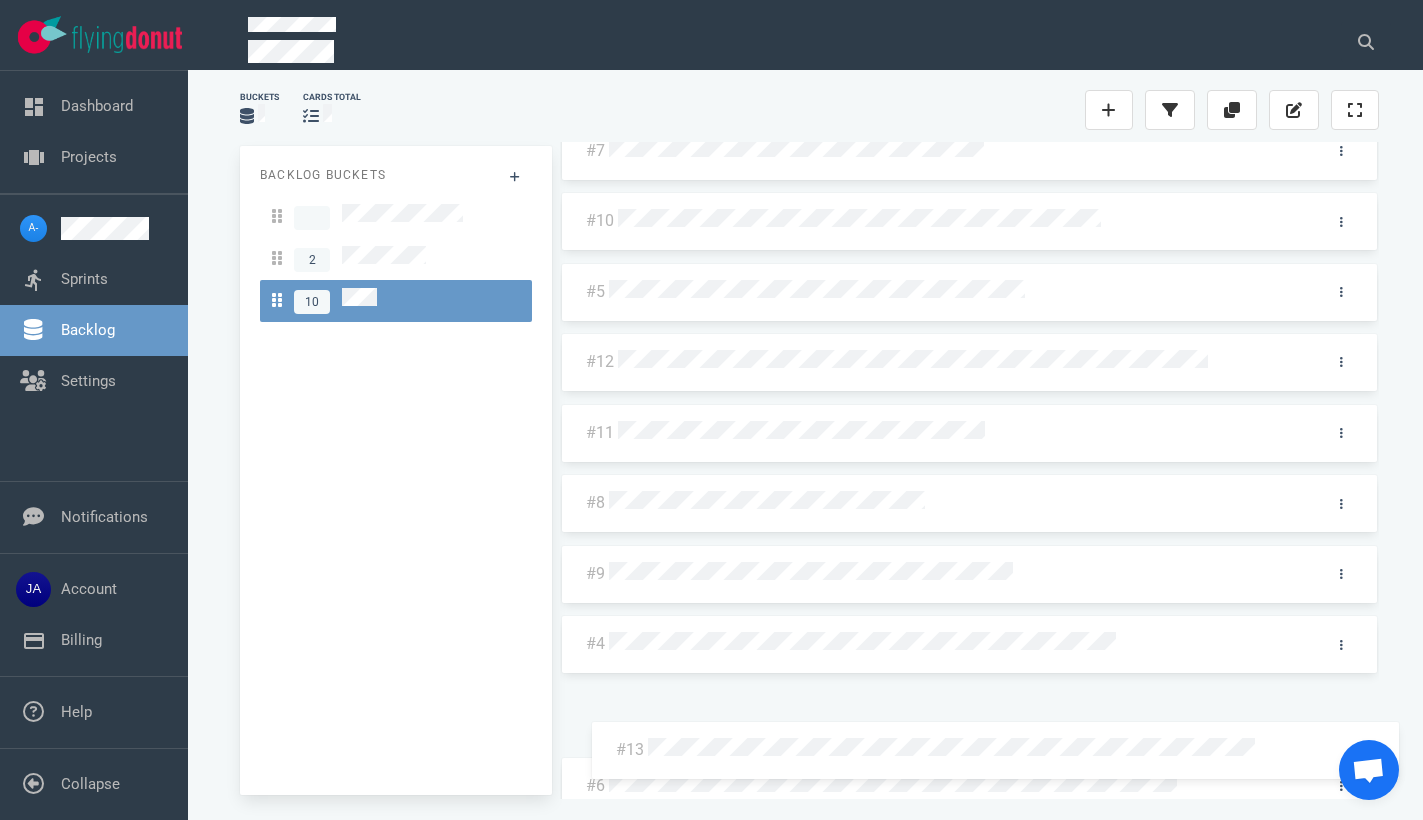 click on "#7 #10 #5 #13 #12 #11 #8 #9 #4 #6 #13" at bounding box center [969, 437] 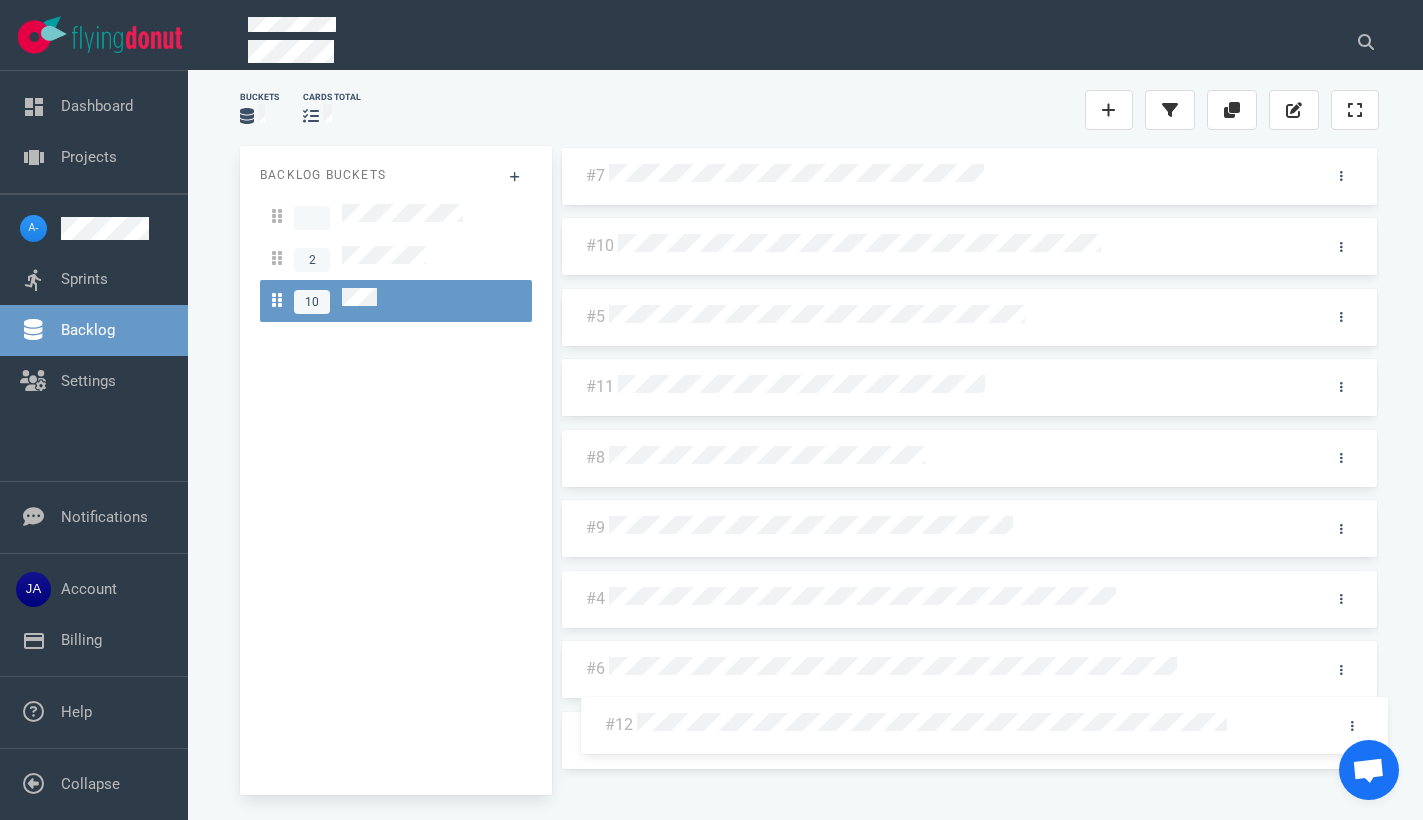 drag, startPoint x: 655, startPoint y: 399, endPoint x: 767, endPoint y: 719, distance: 339.03394 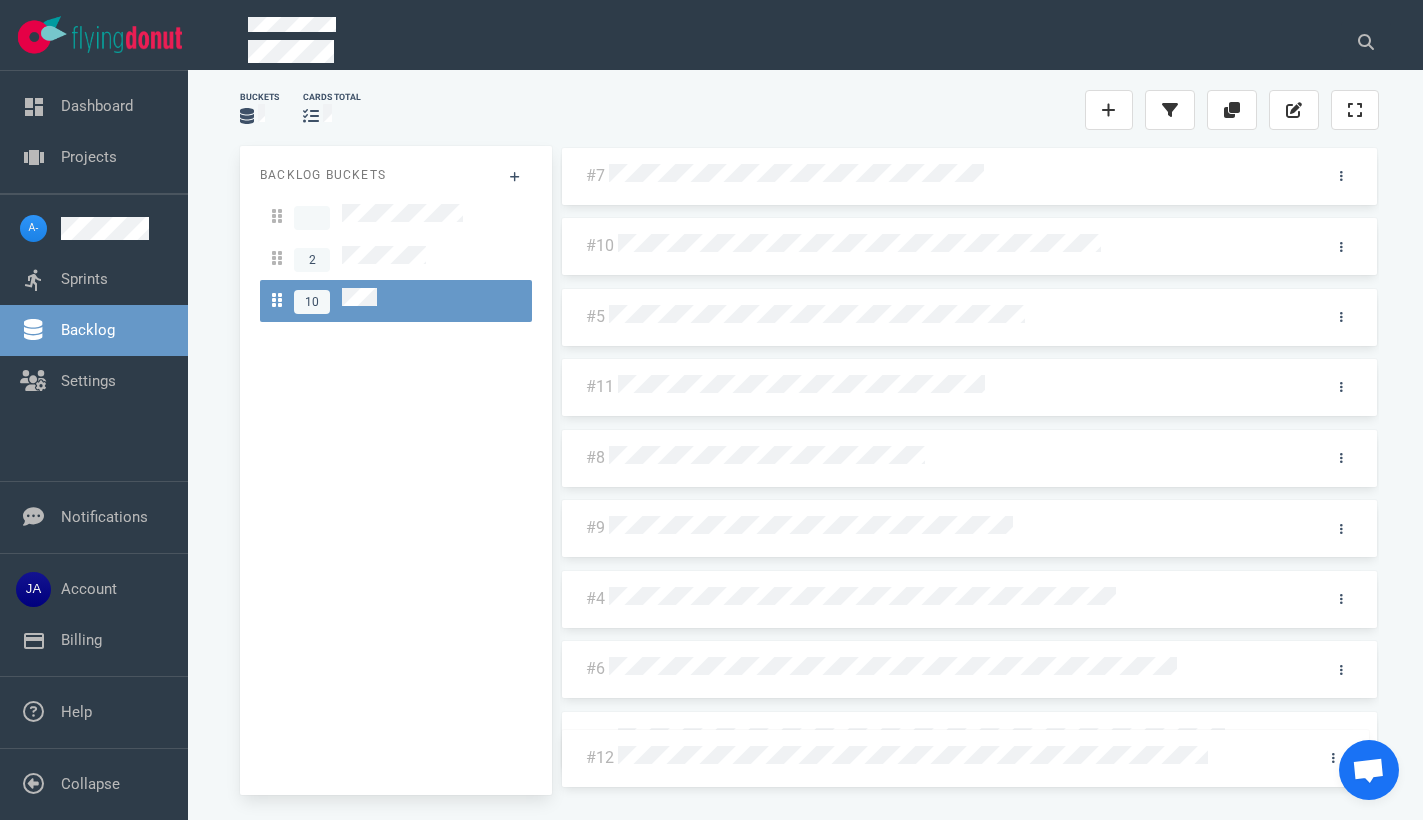 scroll, scrollTop: 53, scrollLeft: 0, axis: vertical 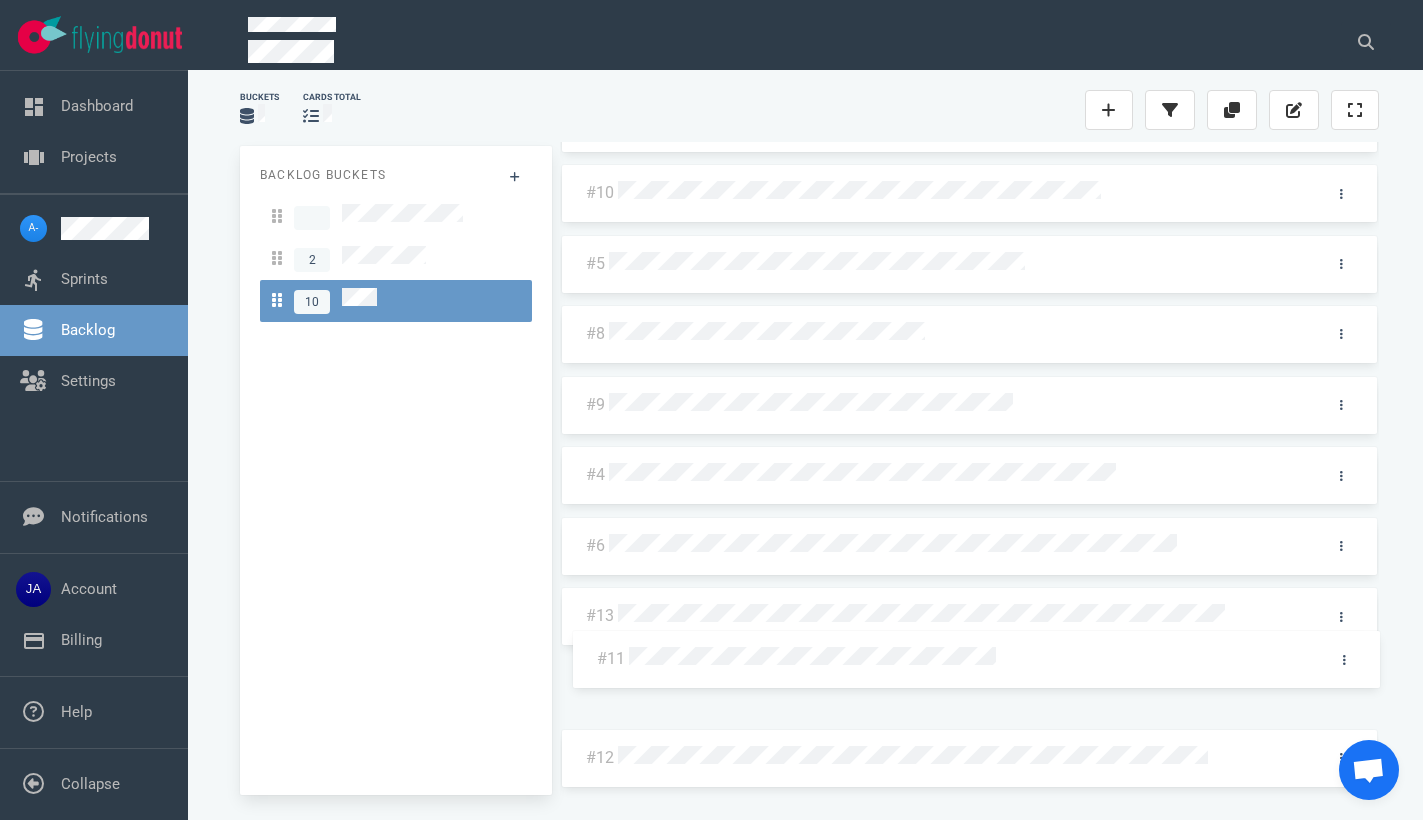 drag, startPoint x: 813, startPoint y: 320, endPoint x: 824, endPoint y: 642, distance: 322.18784 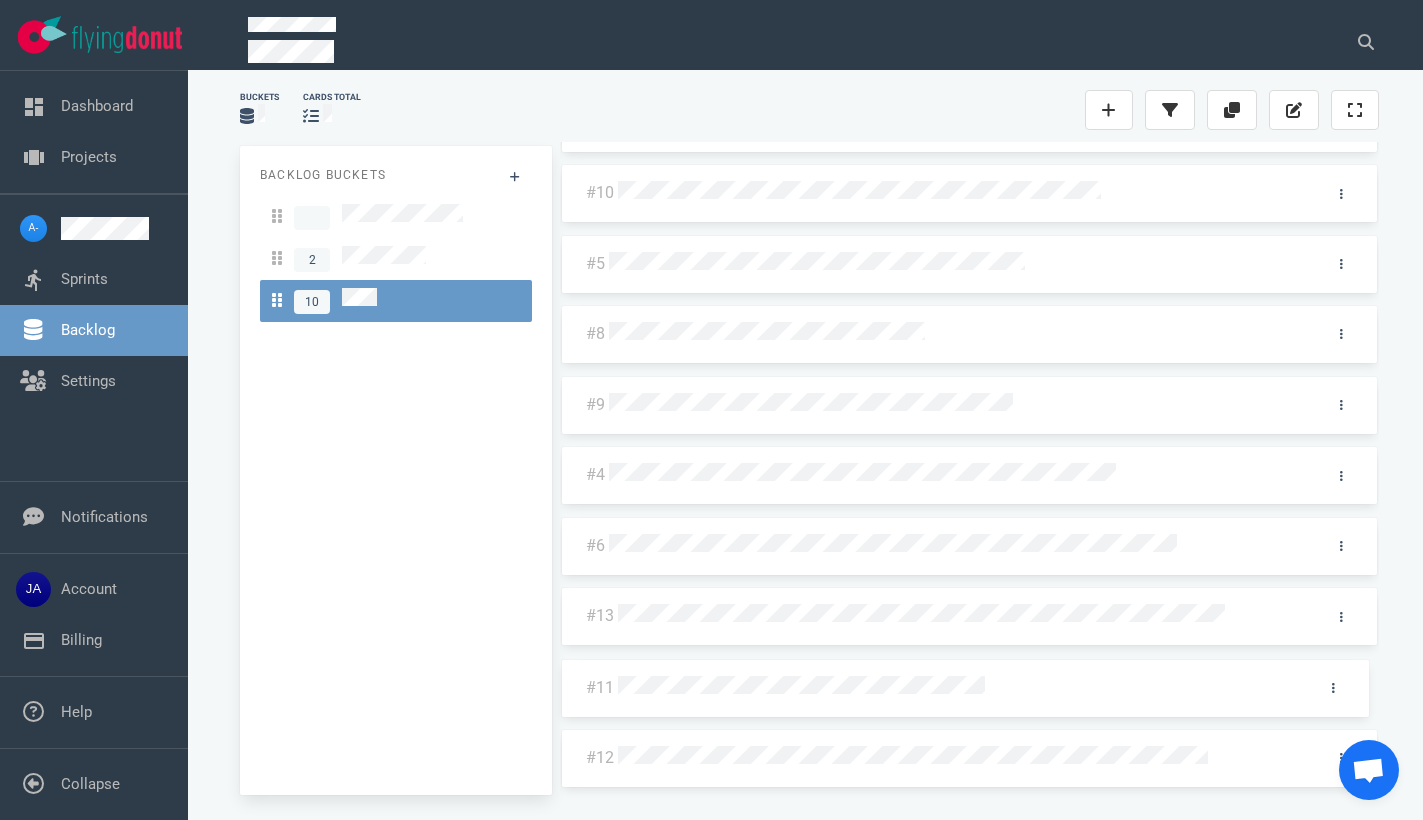 click on "#13" at bounding box center (970, 123) 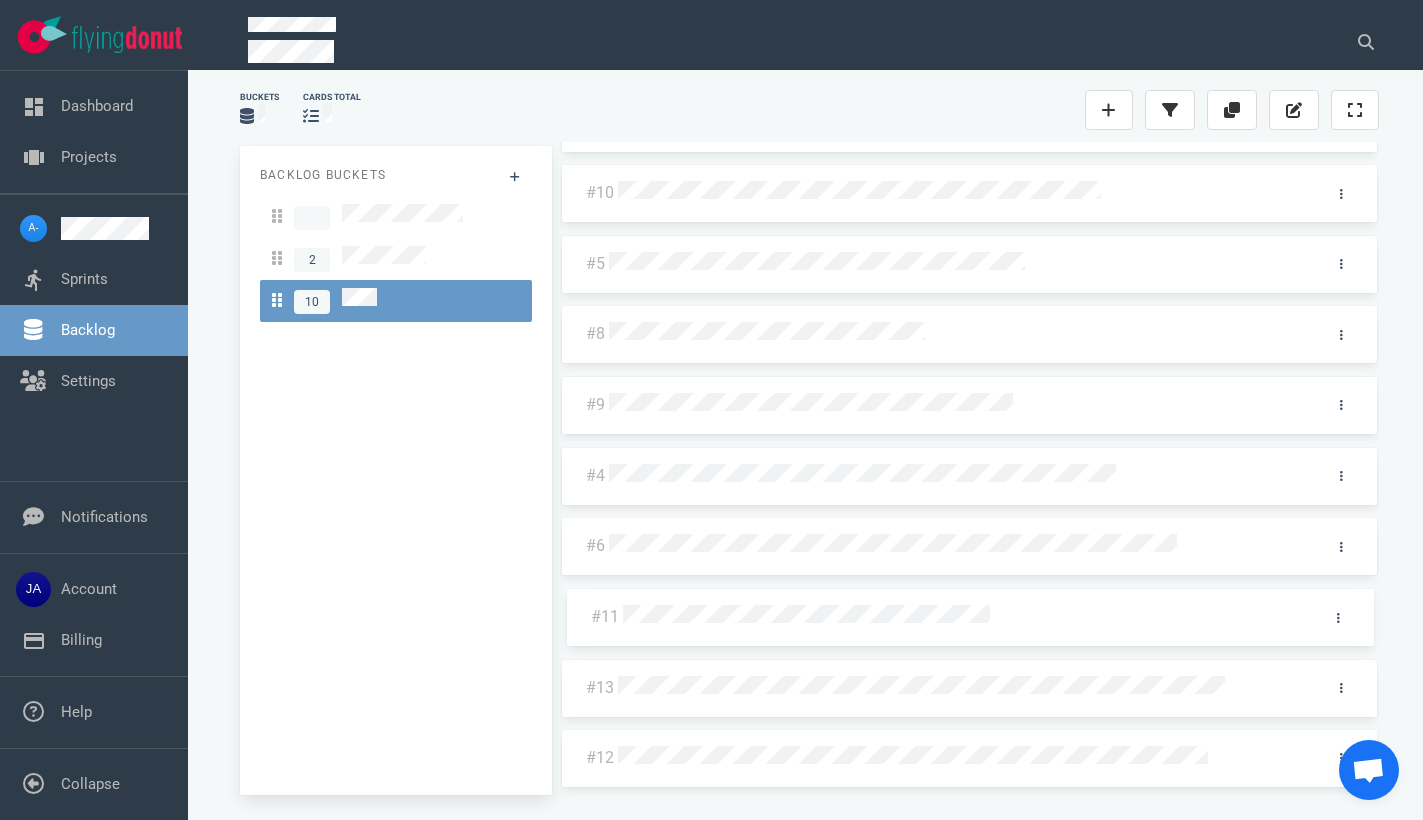 drag, startPoint x: 800, startPoint y: 665, endPoint x: 805, endPoint y: 595, distance: 70.178345 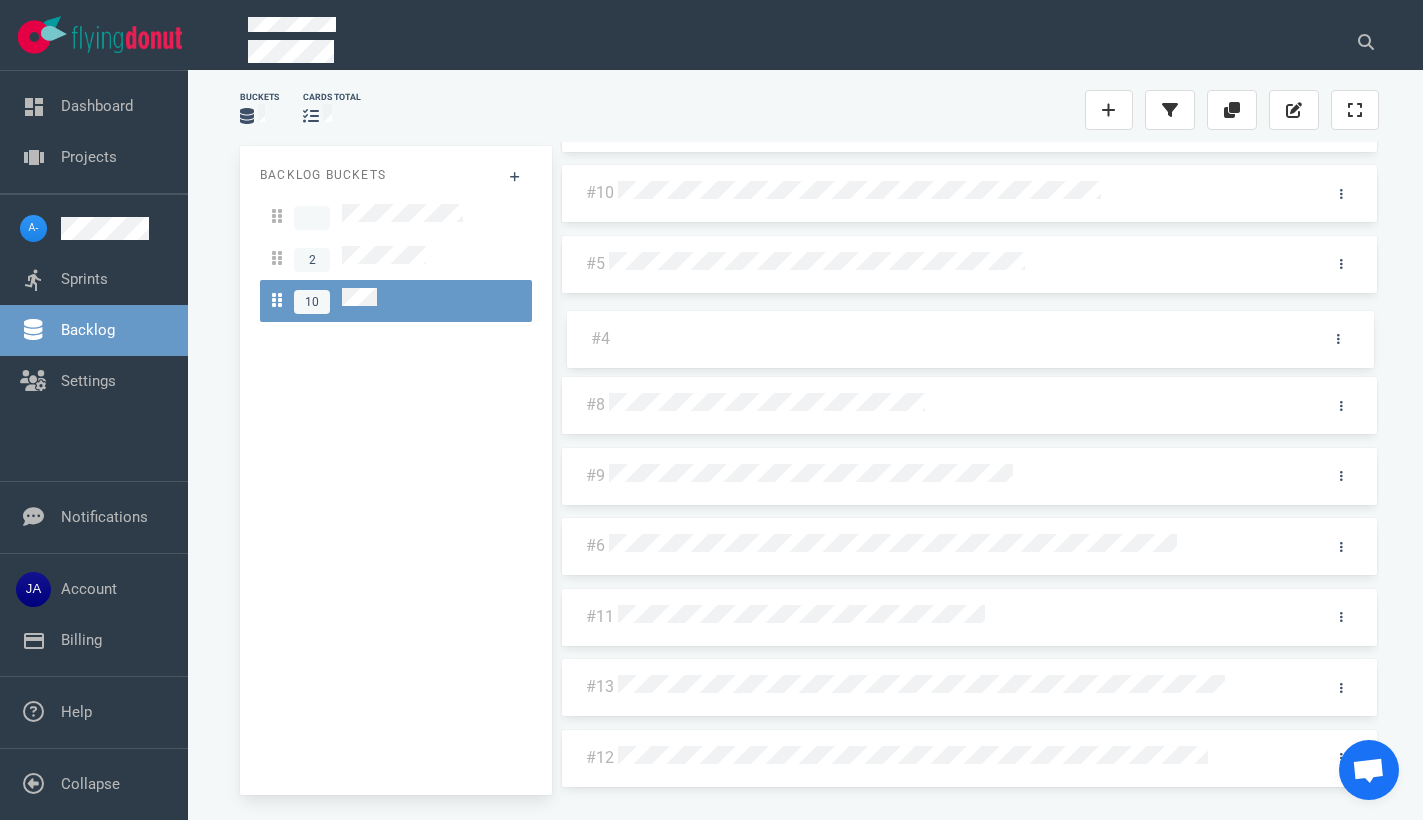 scroll, scrollTop: 0, scrollLeft: 0, axis: both 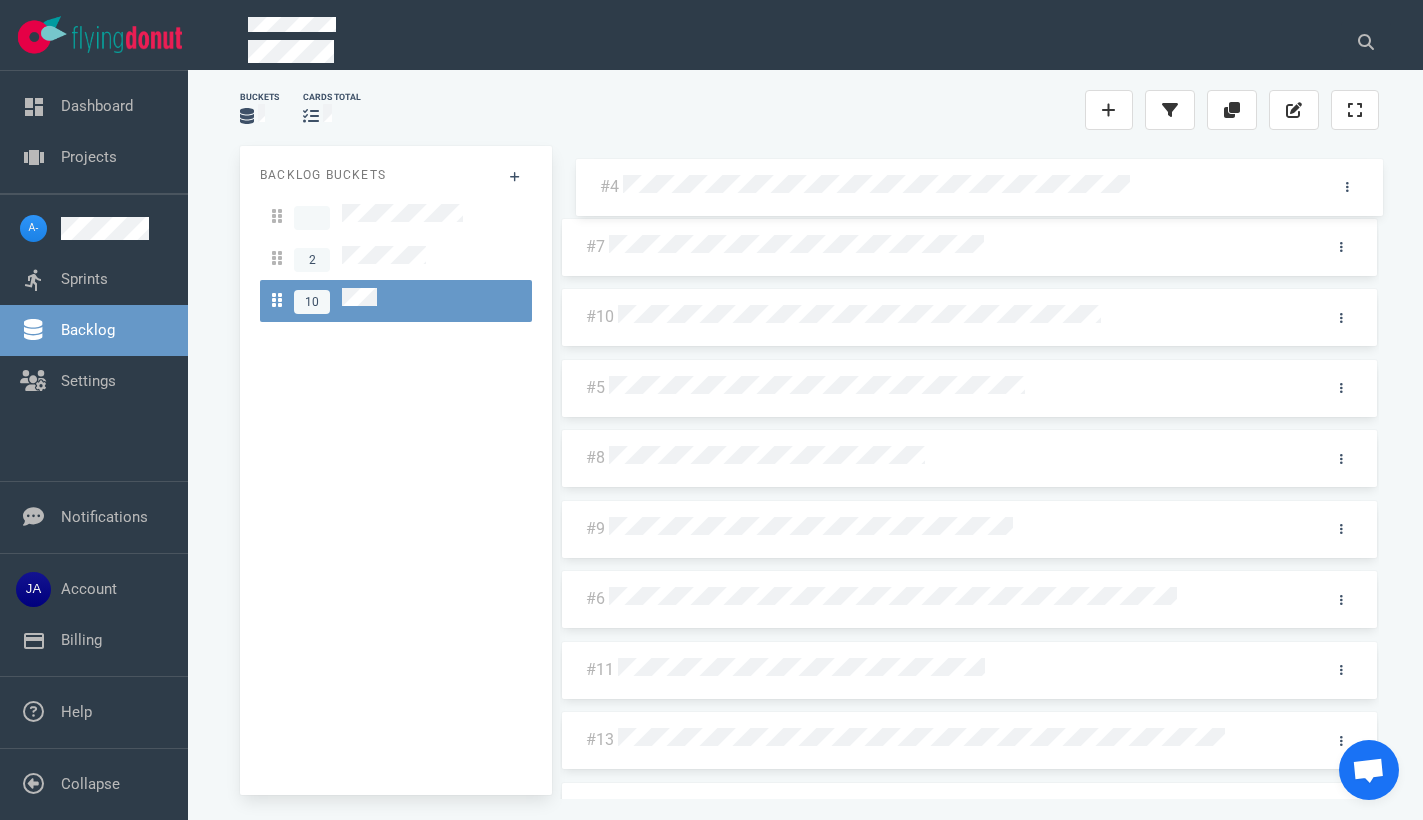 drag, startPoint x: 1119, startPoint y: 454, endPoint x: 1131, endPoint y: 162, distance: 292.24646 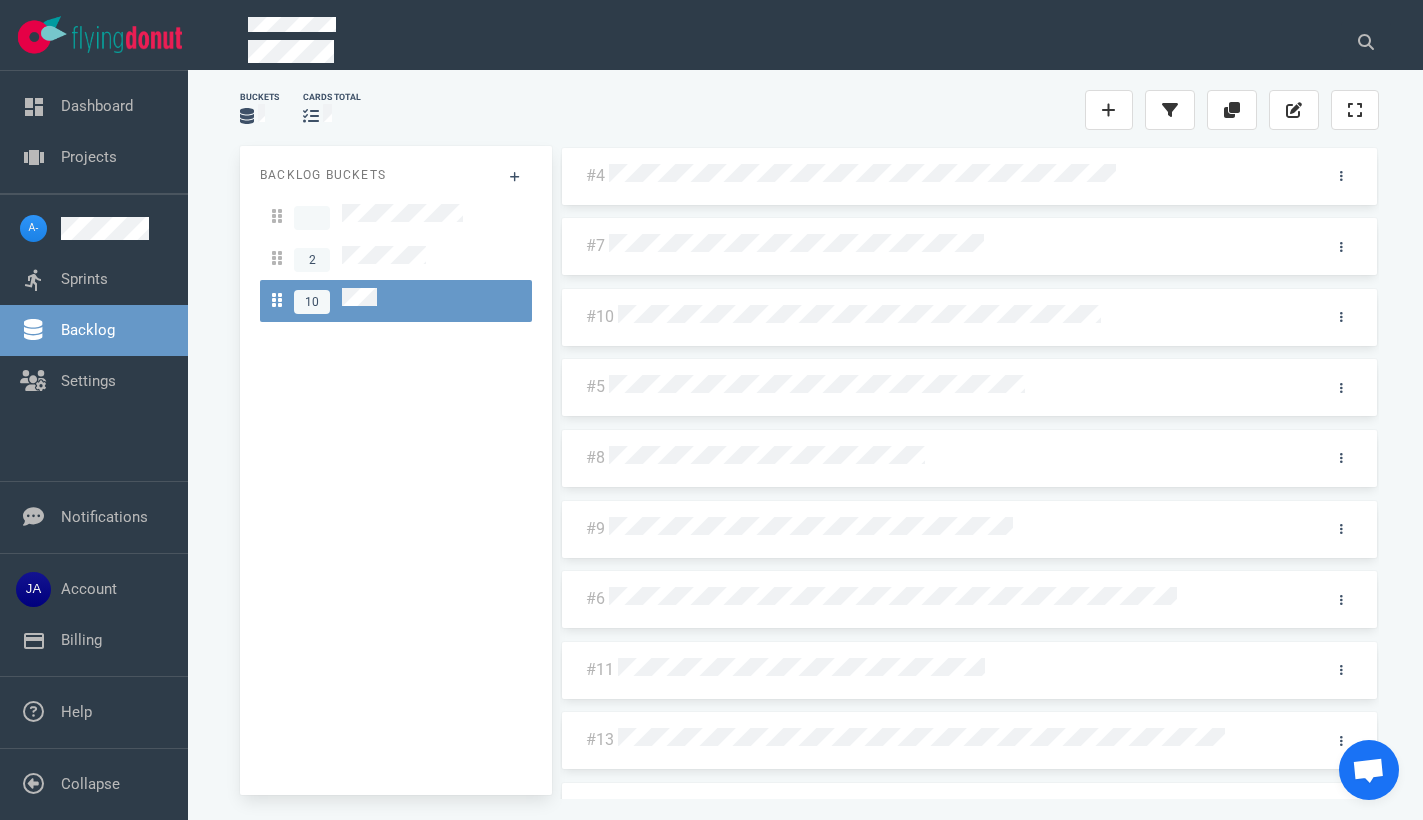 scroll, scrollTop: 53, scrollLeft: 0, axis: vertical 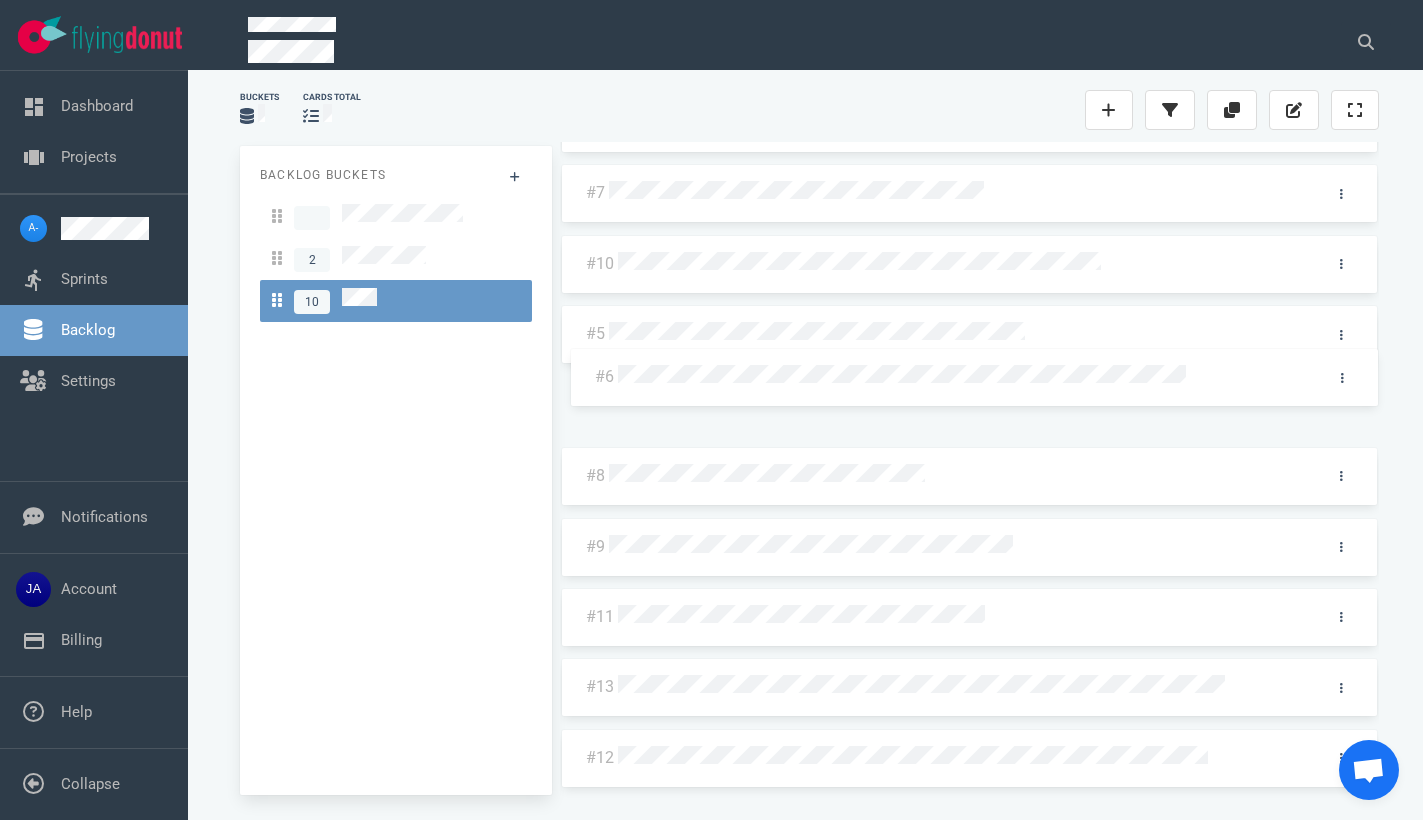 click on "#4 #7 #10 #5 #8 #9 #6 #11 #13 #12 #6" at bounding box center [969, 409] 